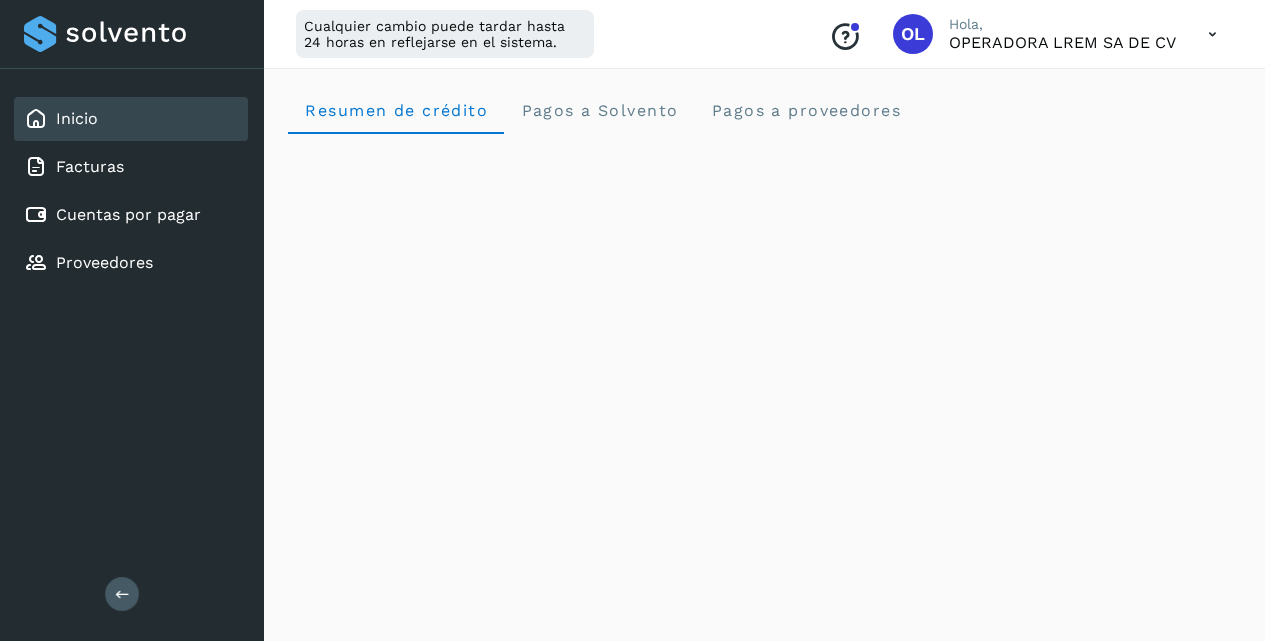 scroll, scrollTop: 400, scrollLeft: 0, axis: vertical 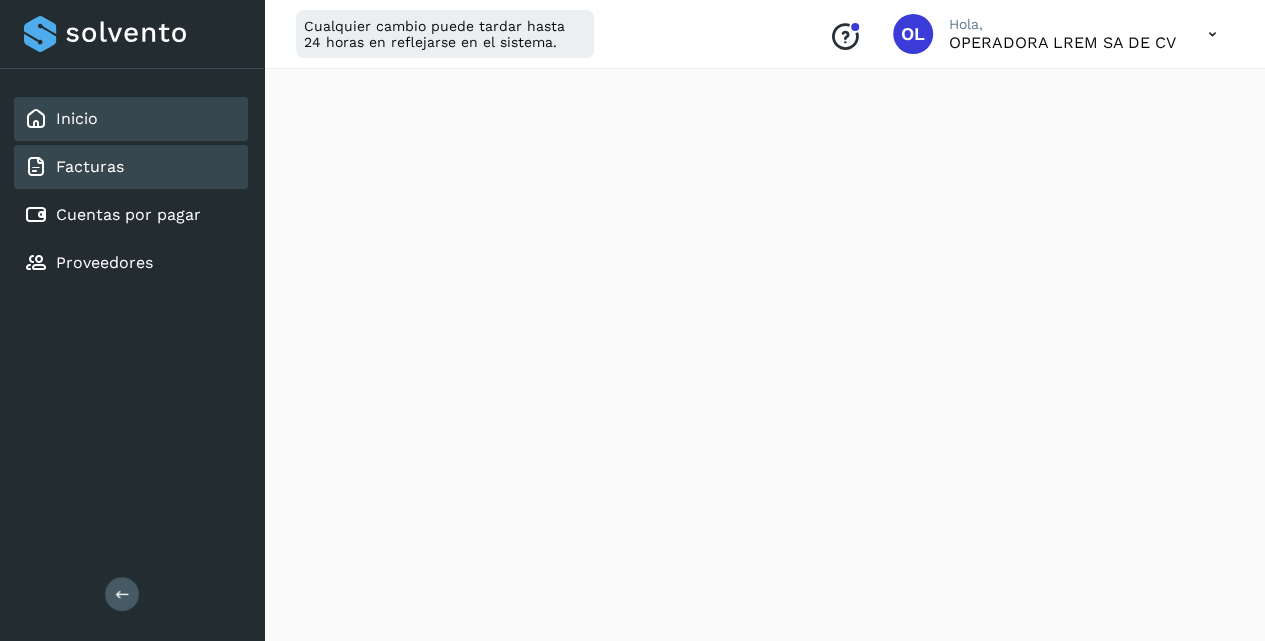 click on "Facturas" at bounding box center [90, 166] 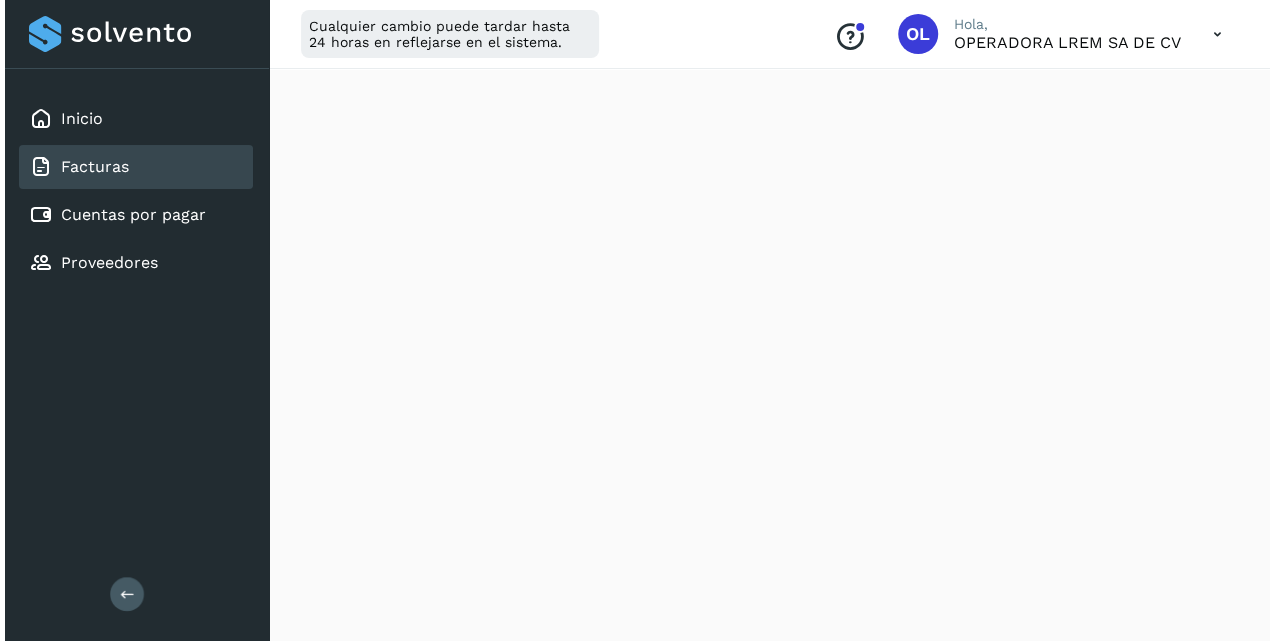 scroll, scrollTop: 0, scrollLeft: 0, axis: both 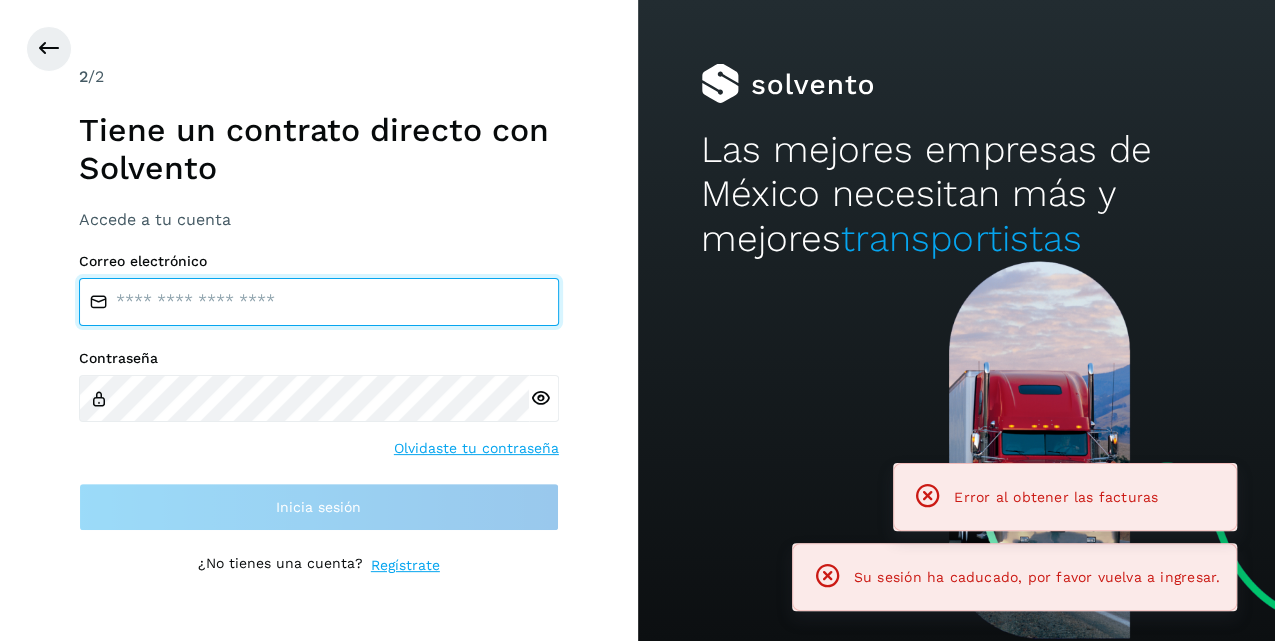 type on "**********" 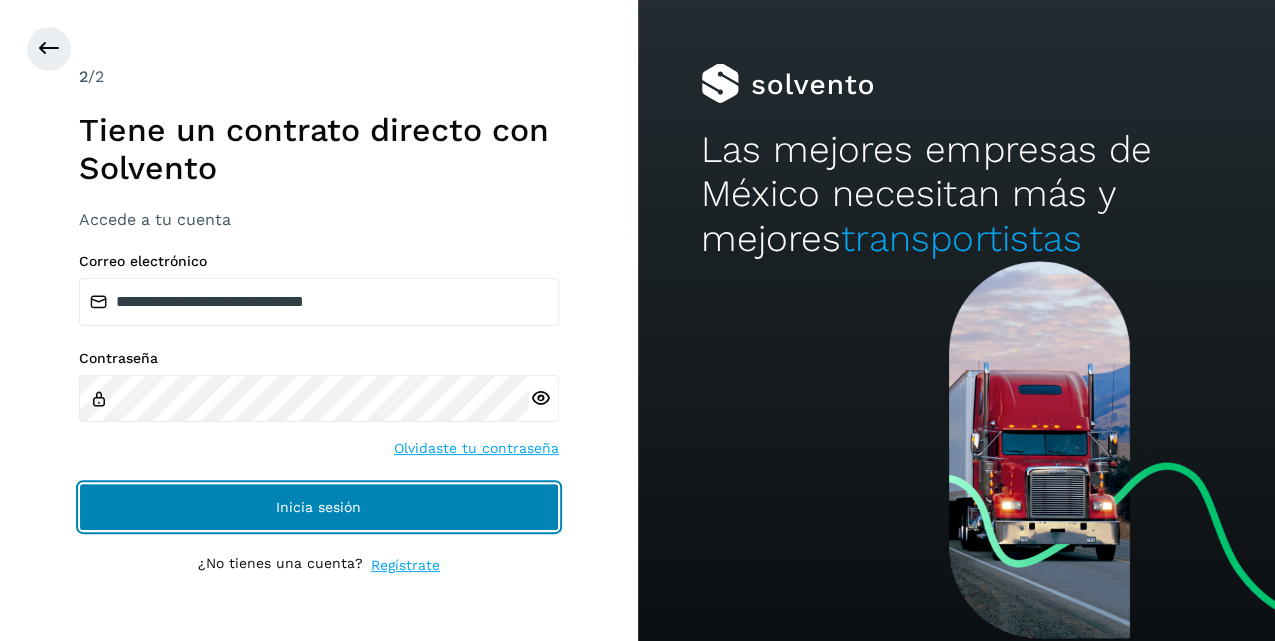 click on "Inicia sesión" 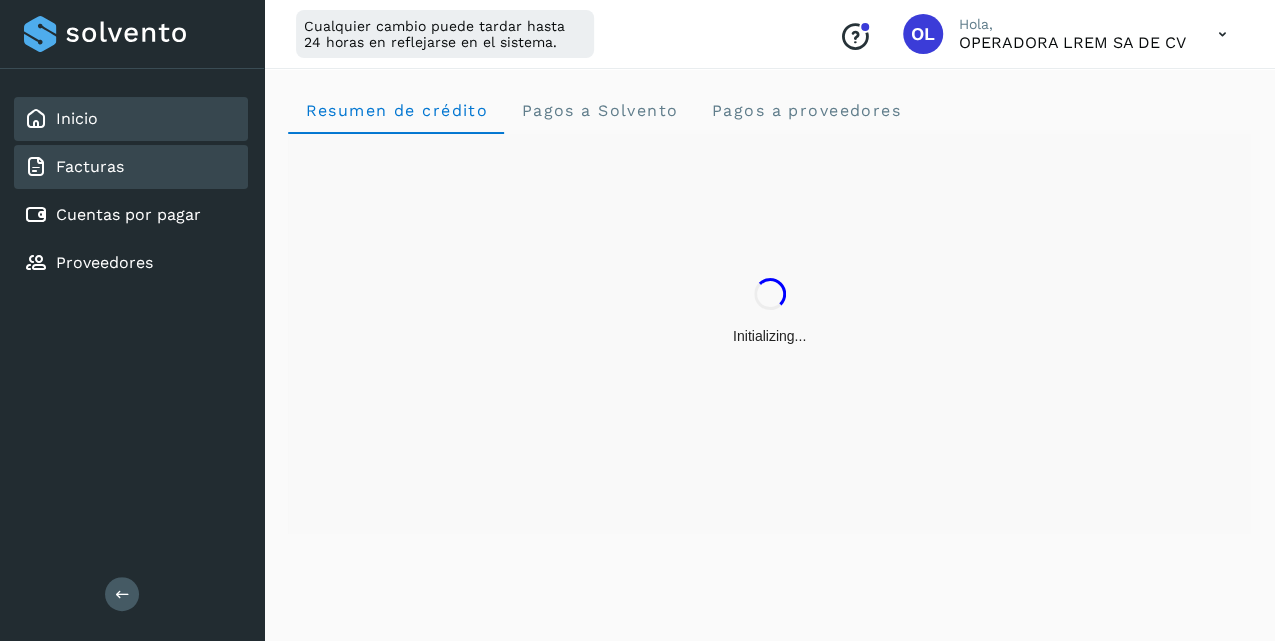 click on "Facturas" at bounding box center (90, 166) 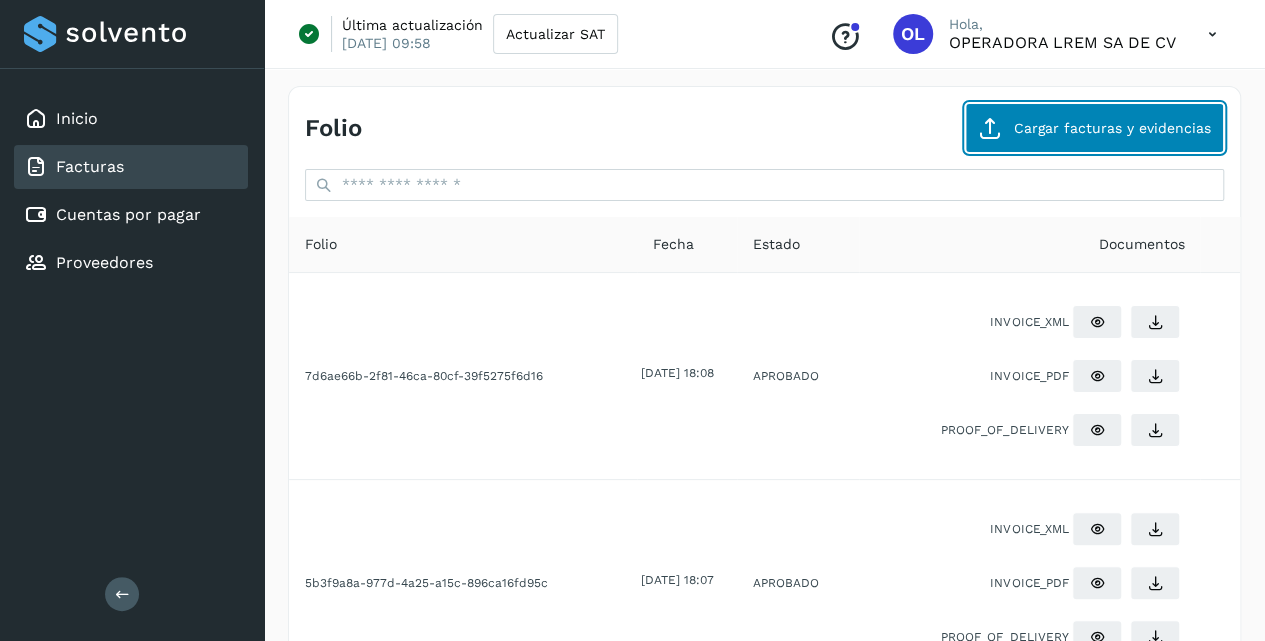 click on "Cargar facturas y evidencias" 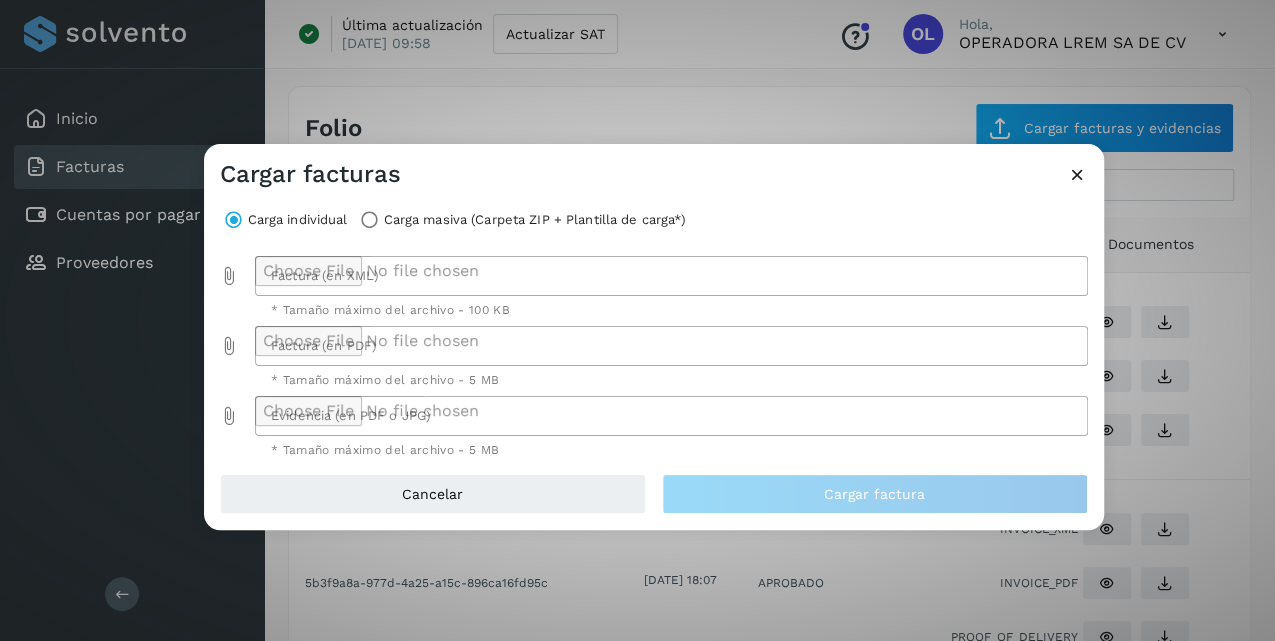 click at bounding box center [230, 276] 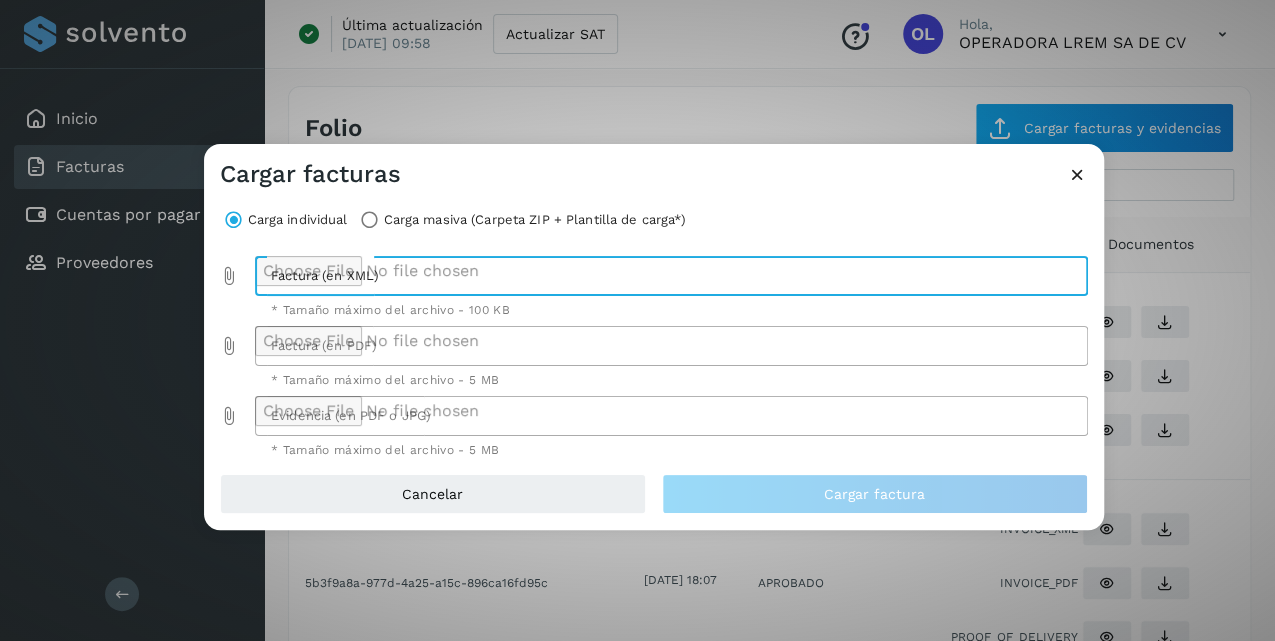 type on "**********" 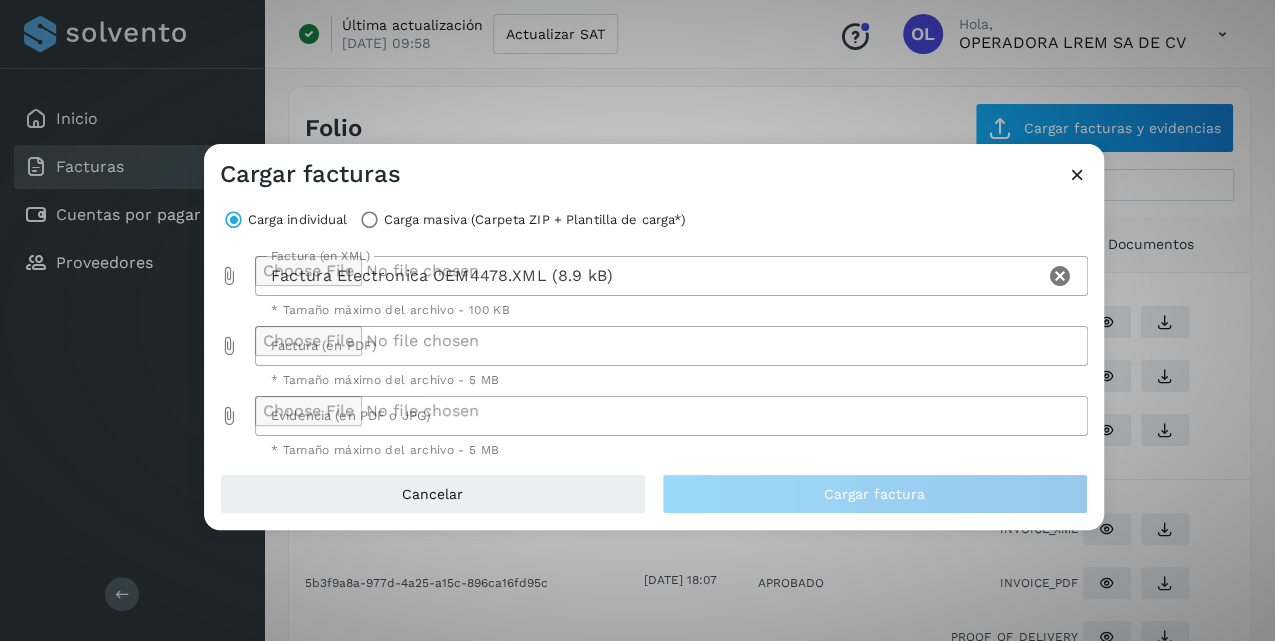 click at bounding box center (230, 346) 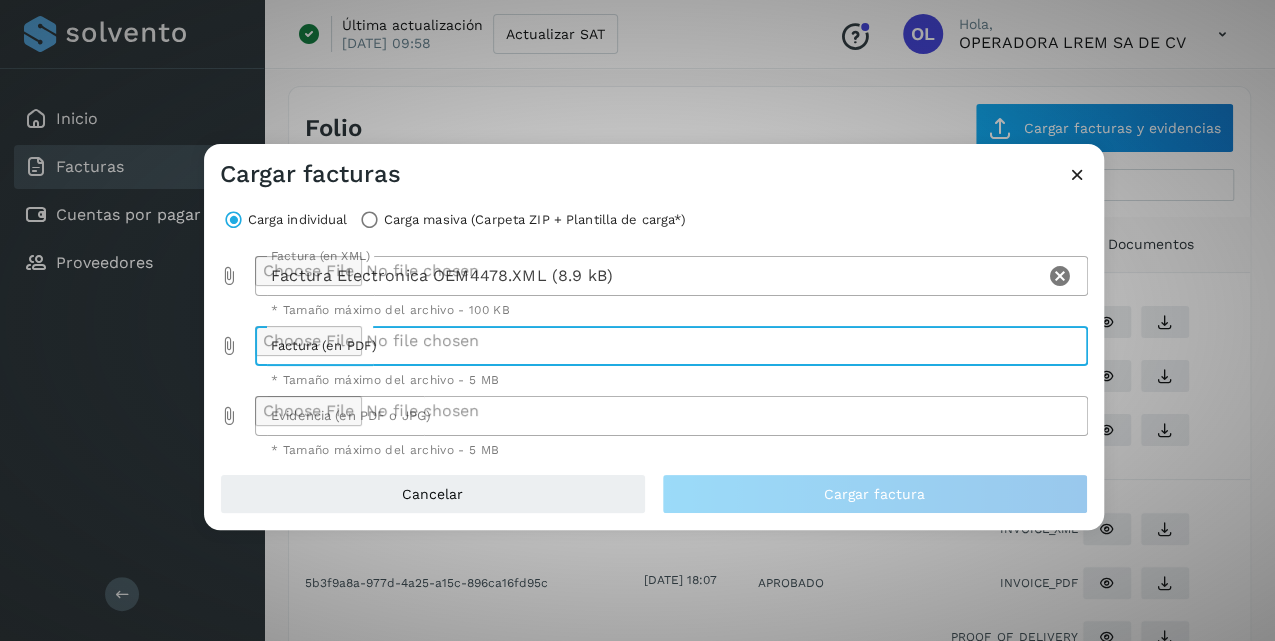 type on "**********" 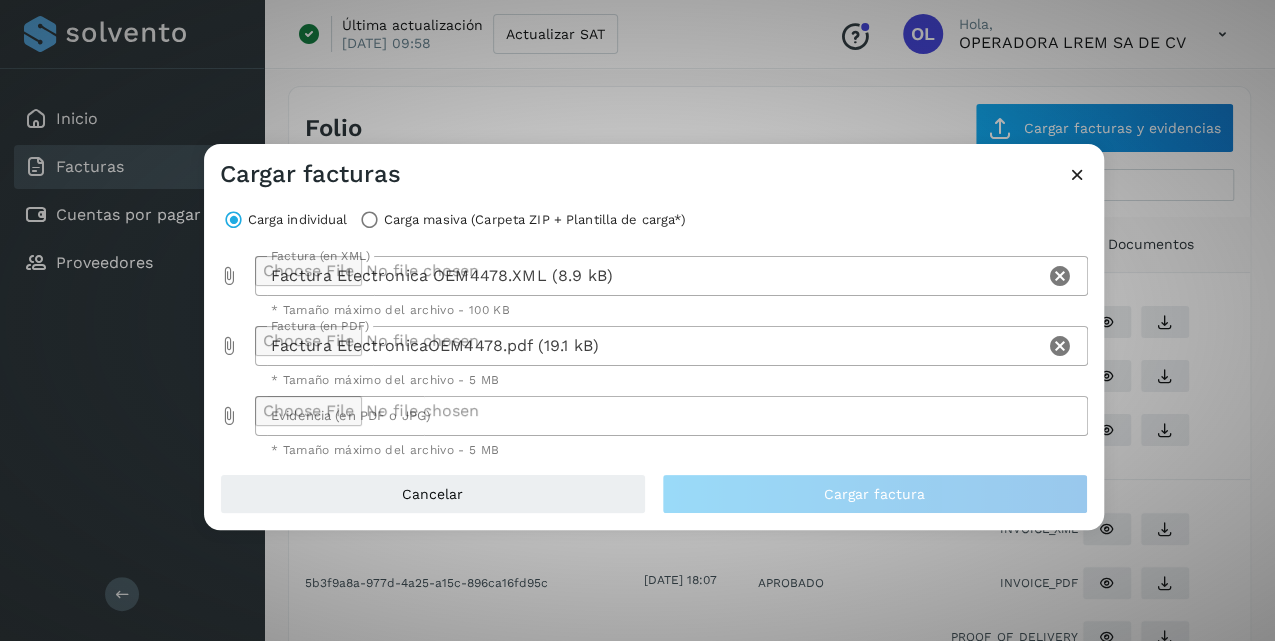 click at bounding box center (230, 416) 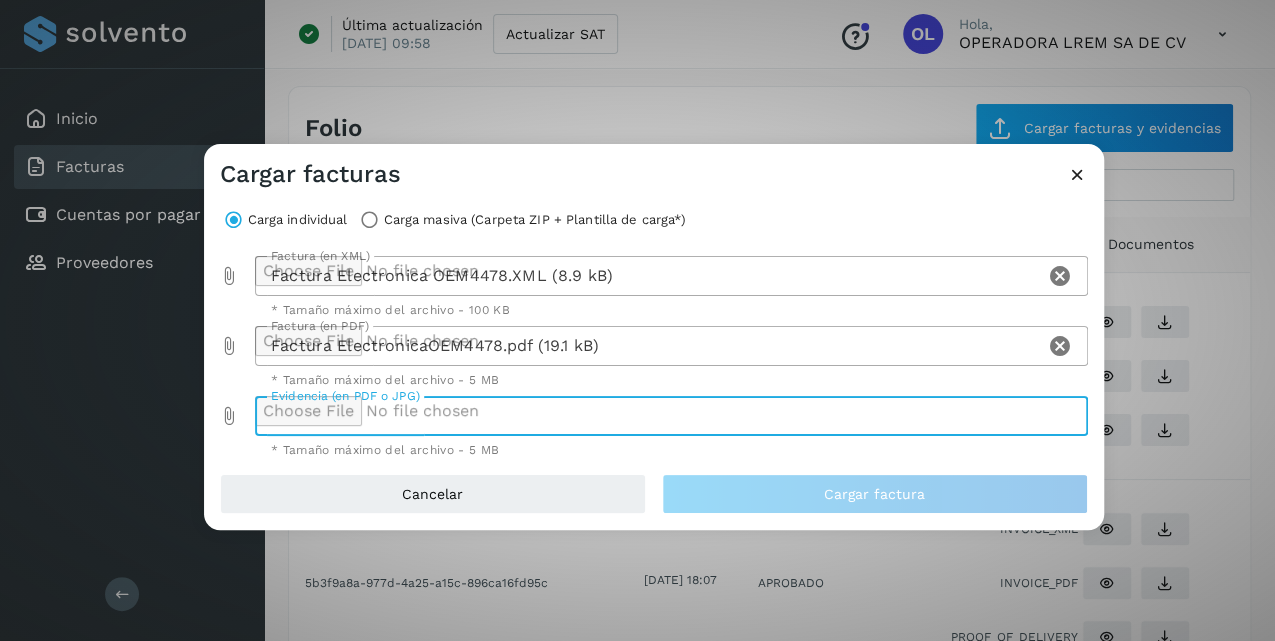 type on "**********" 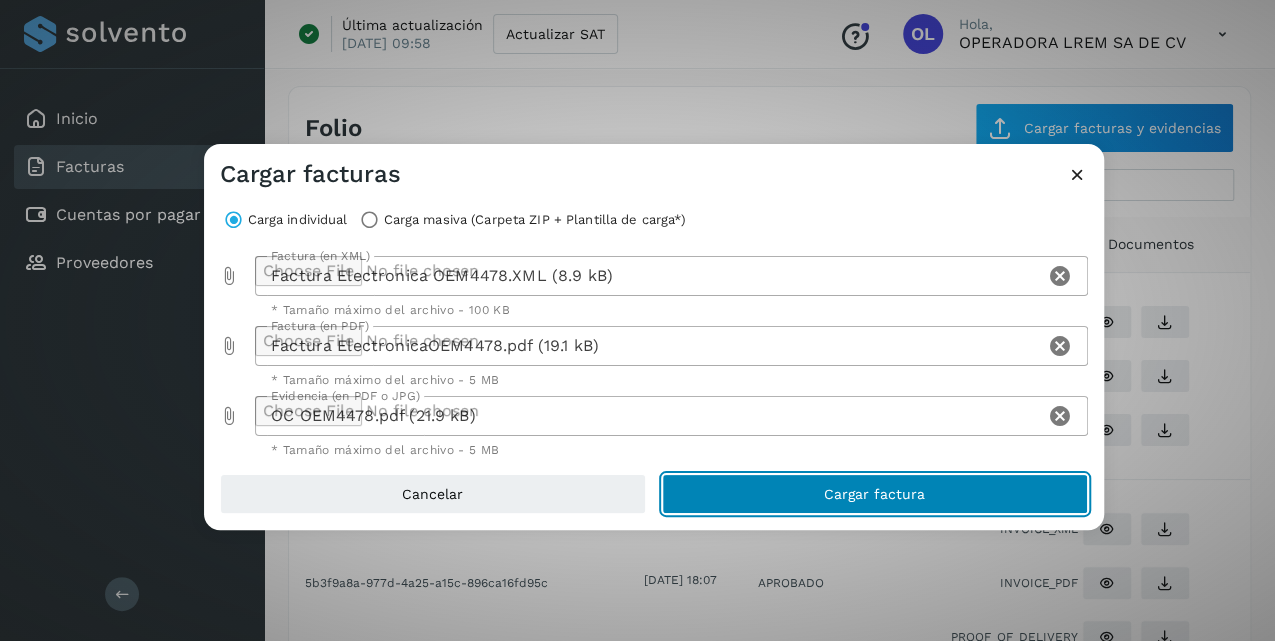 click on "Cargar factura" 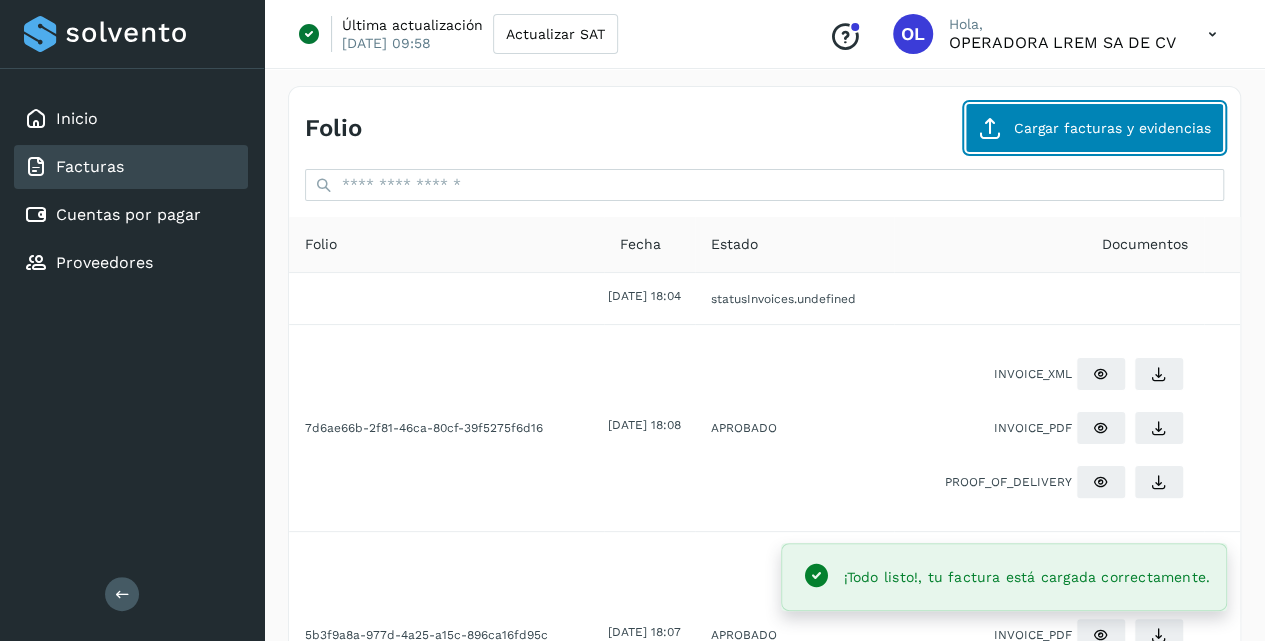 click on "Cargar facturas y evidencias" at bounding box center [1094, 128] 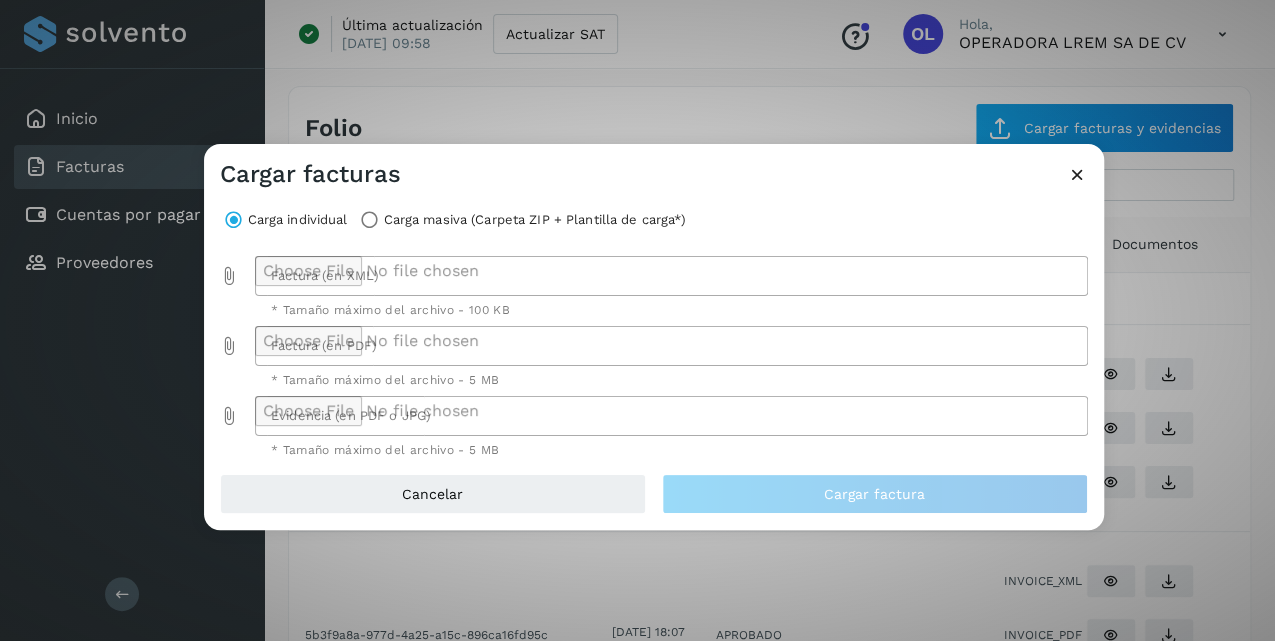 click at bounding box center [230, 276] 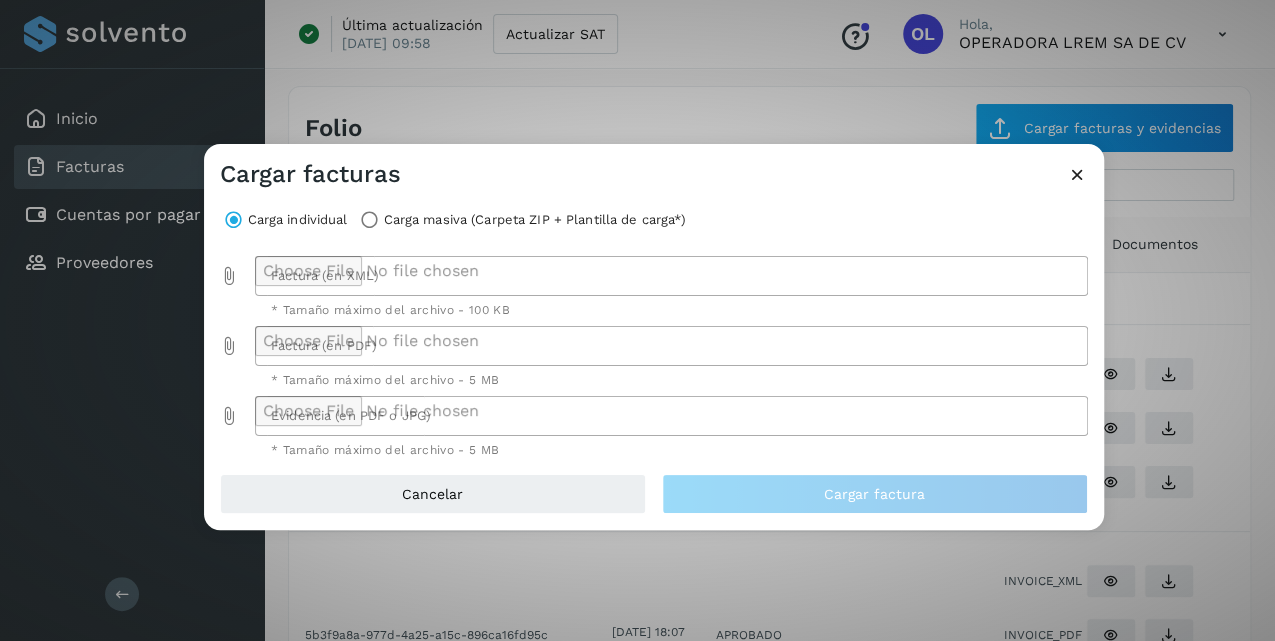 type on "**********" 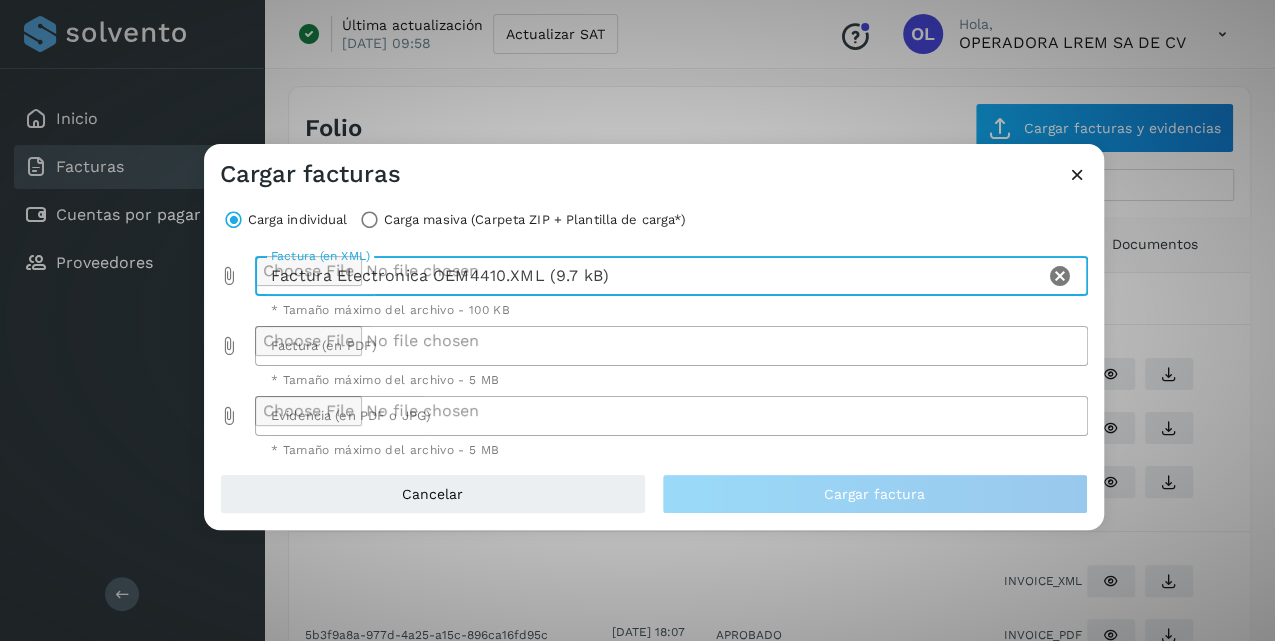 click at bounding box center (230, 346) 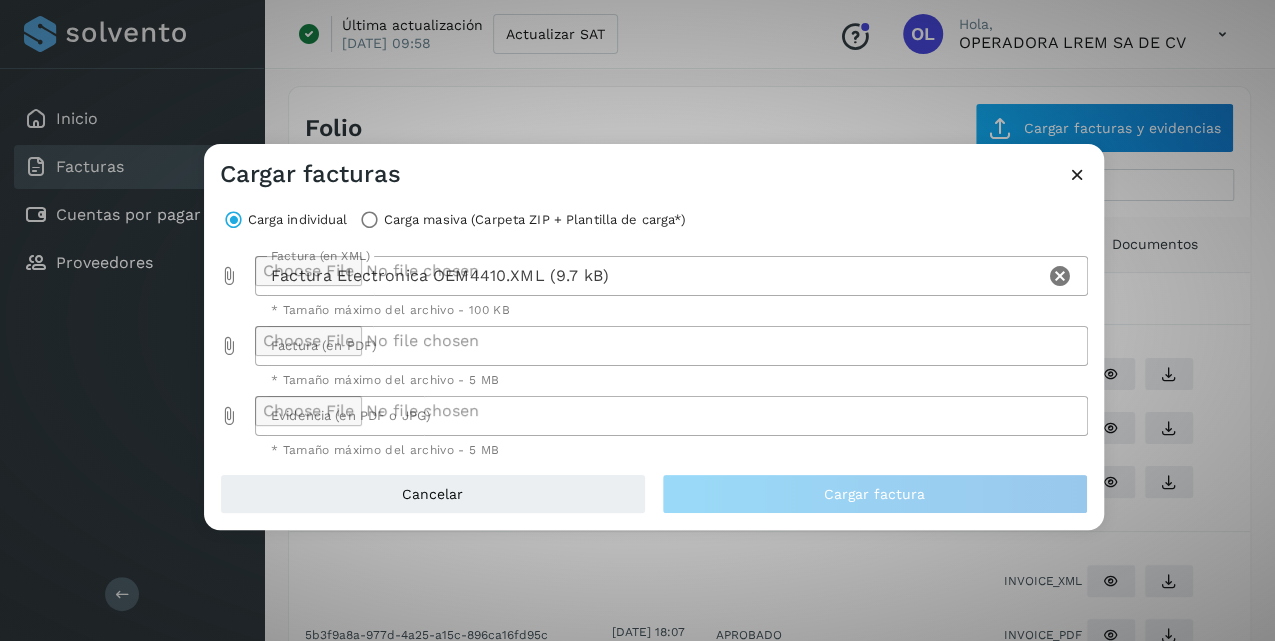 type on "**********" 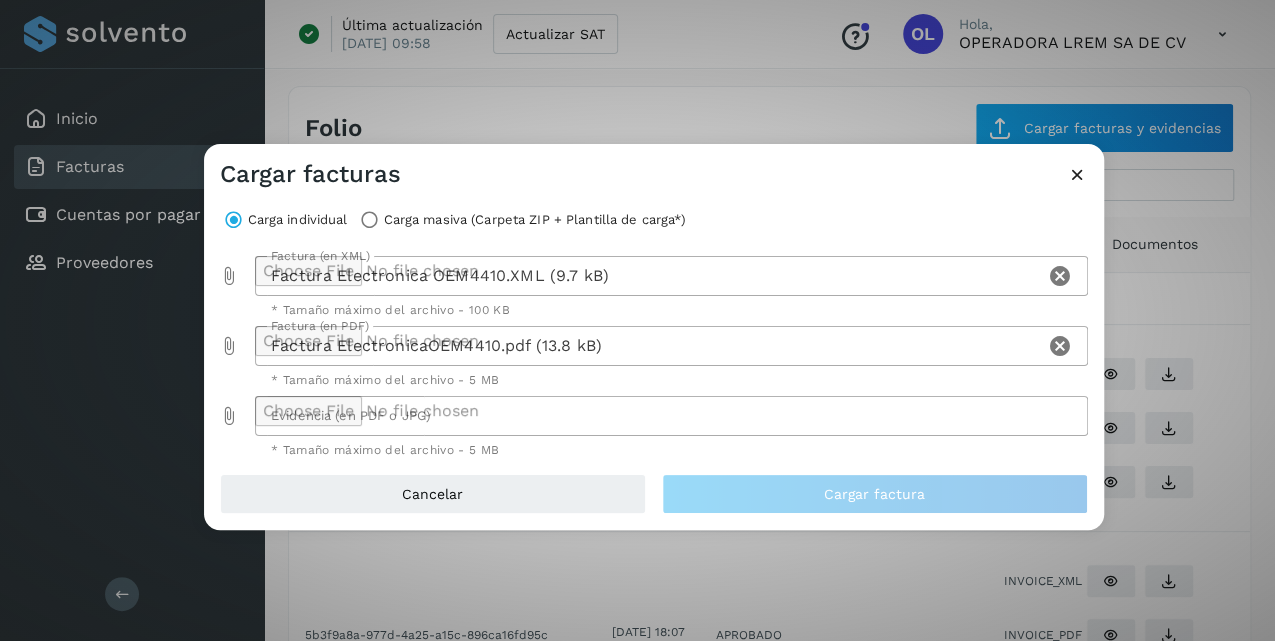 click at bounding box center [230, 416] 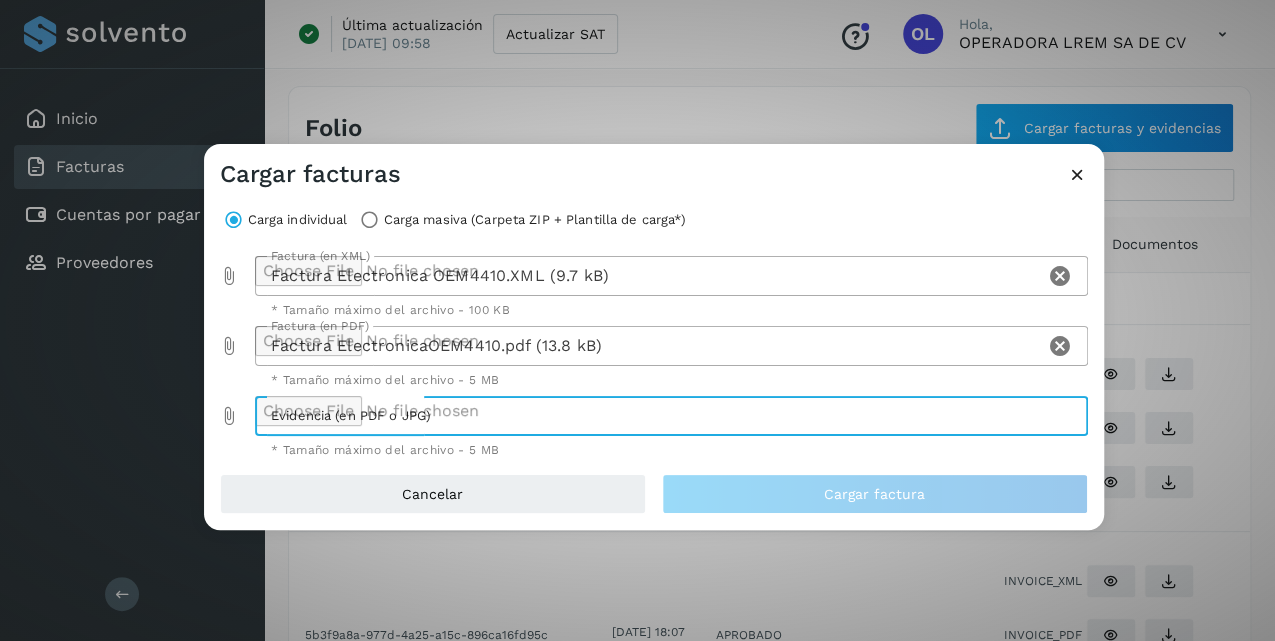 type on "**********" 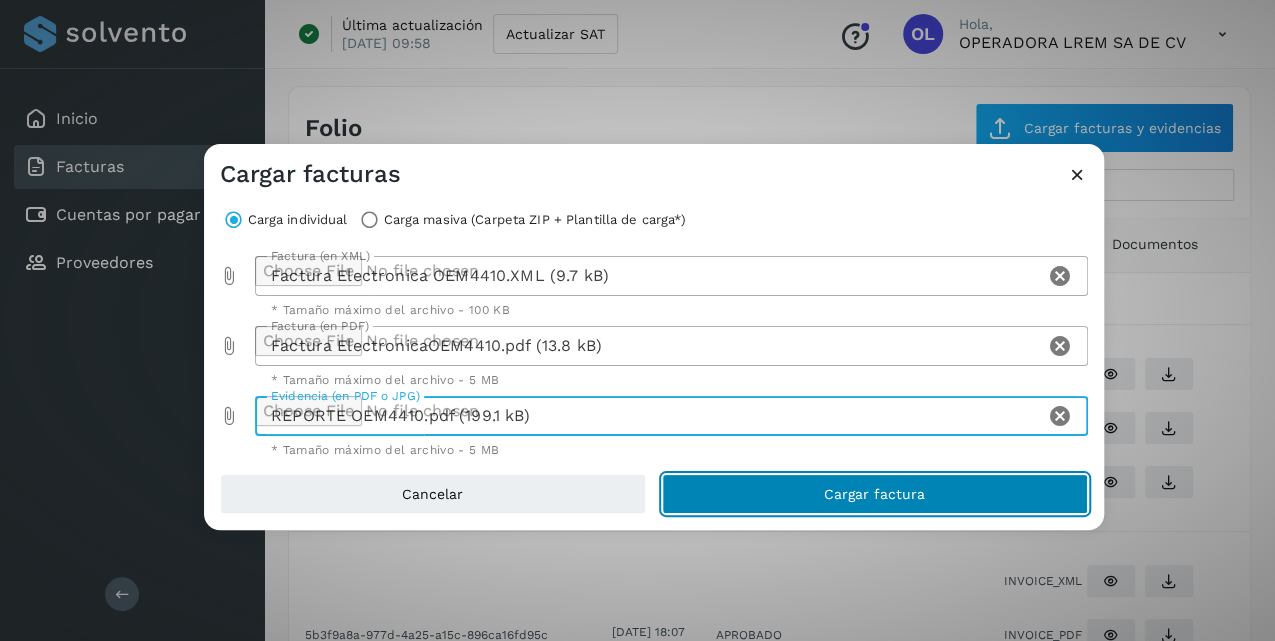 click on "Cargar factura" 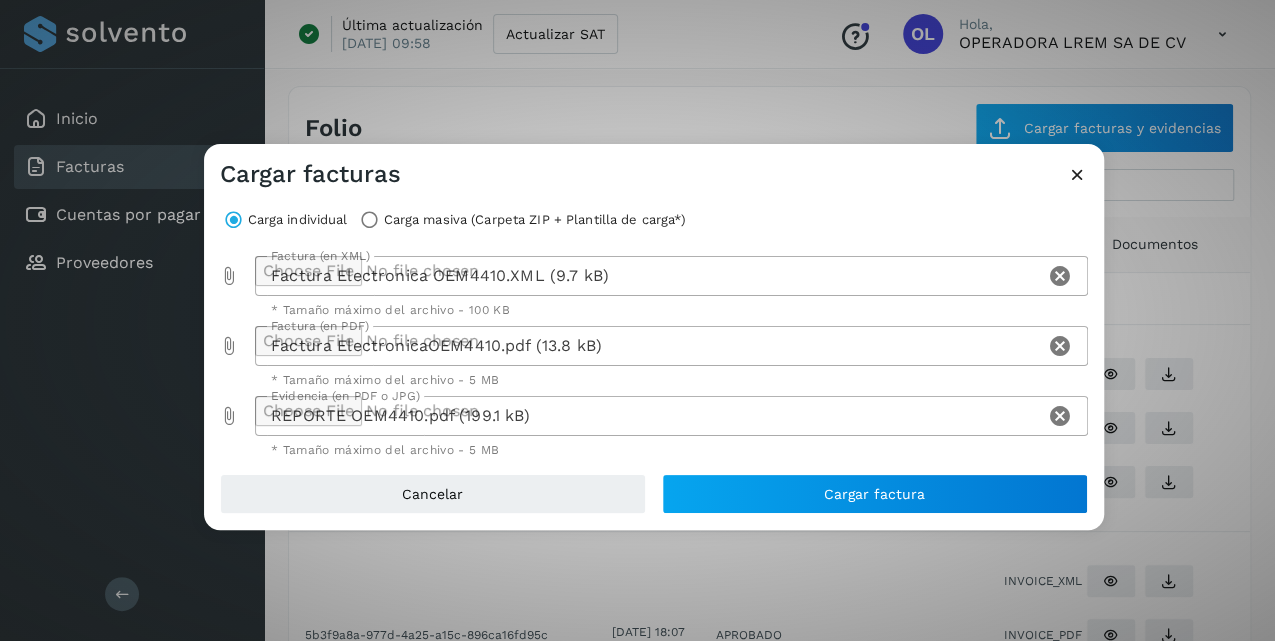 click at bounding box center [1077, 174] 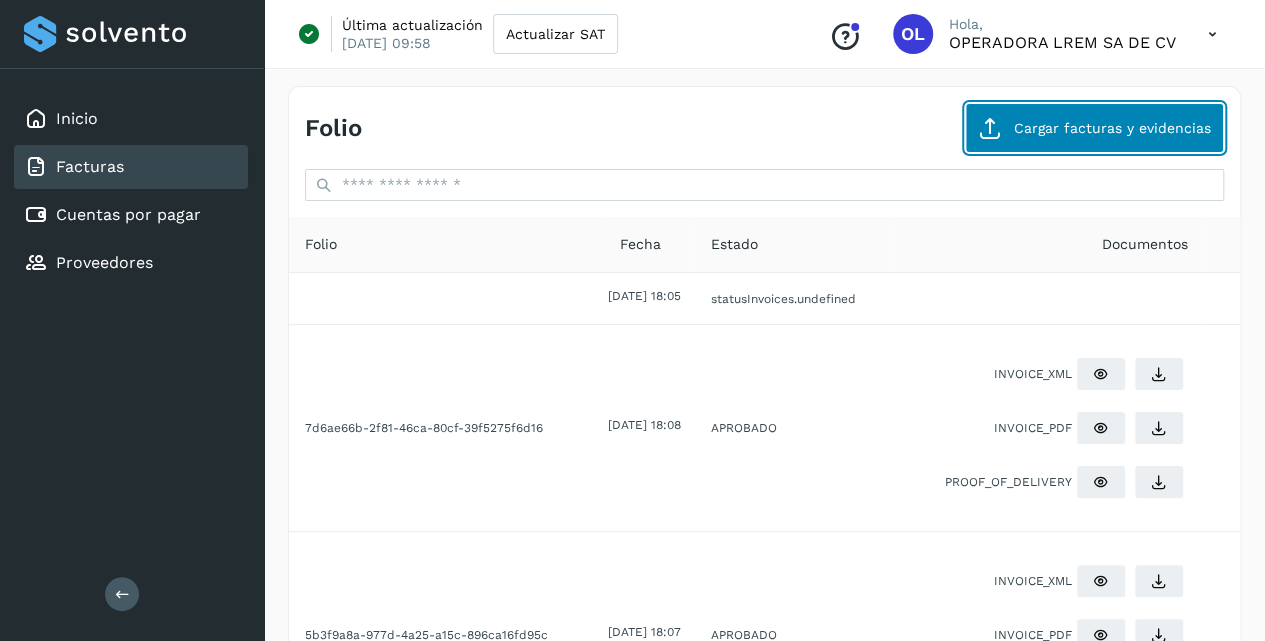 click on "Cargar facturas y evidencias" 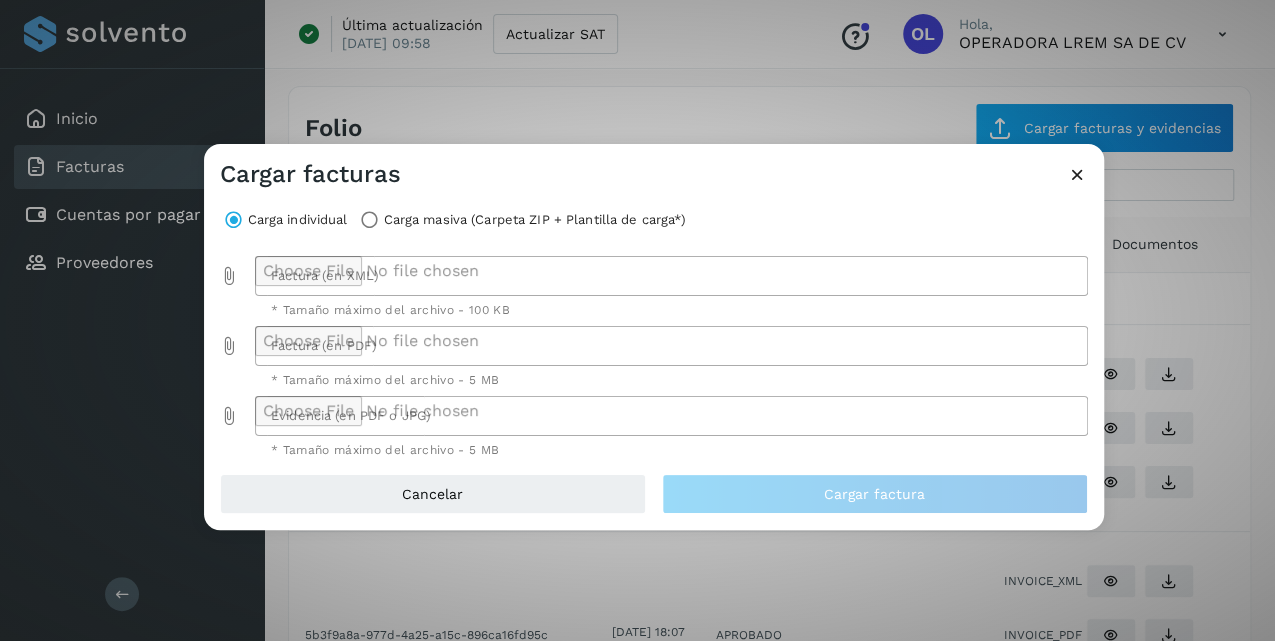 click at bounding box center (230, 276) 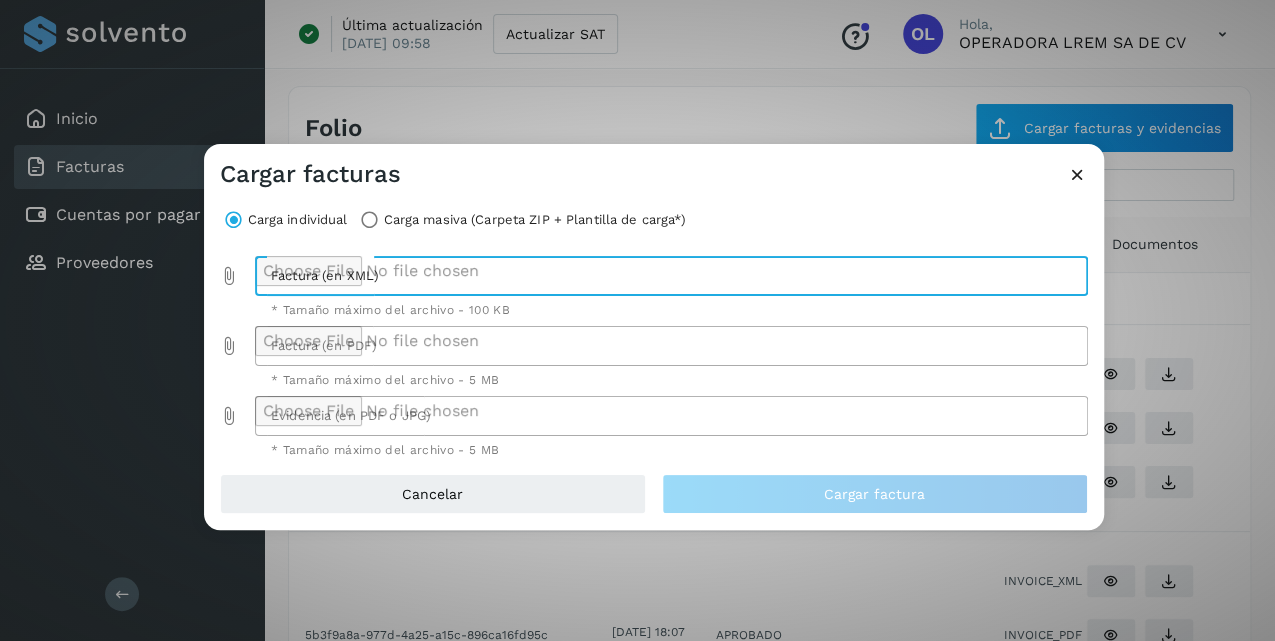 type on "**********" 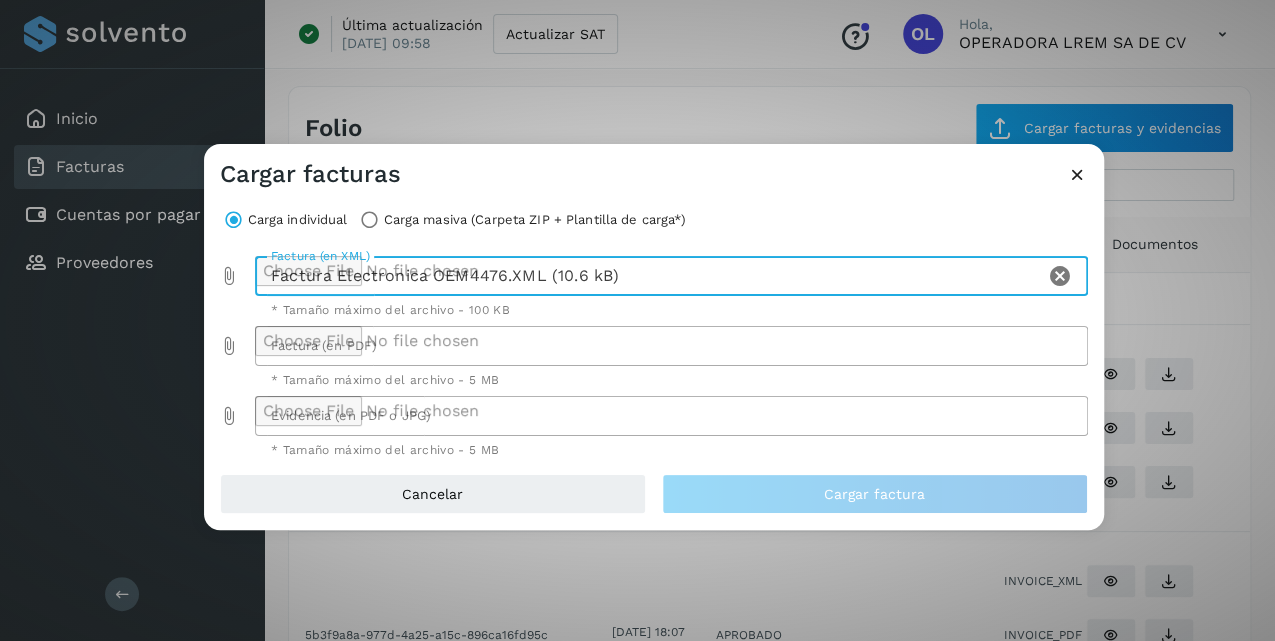 click at bounding box center (230, 346) 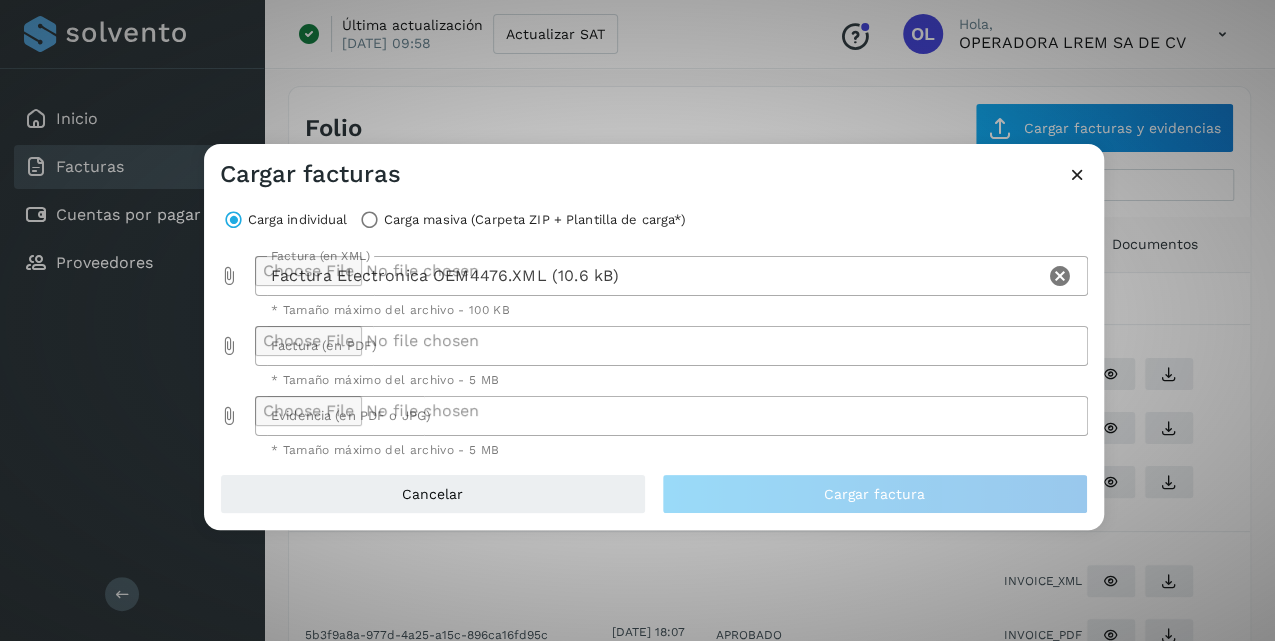 type on "**********" 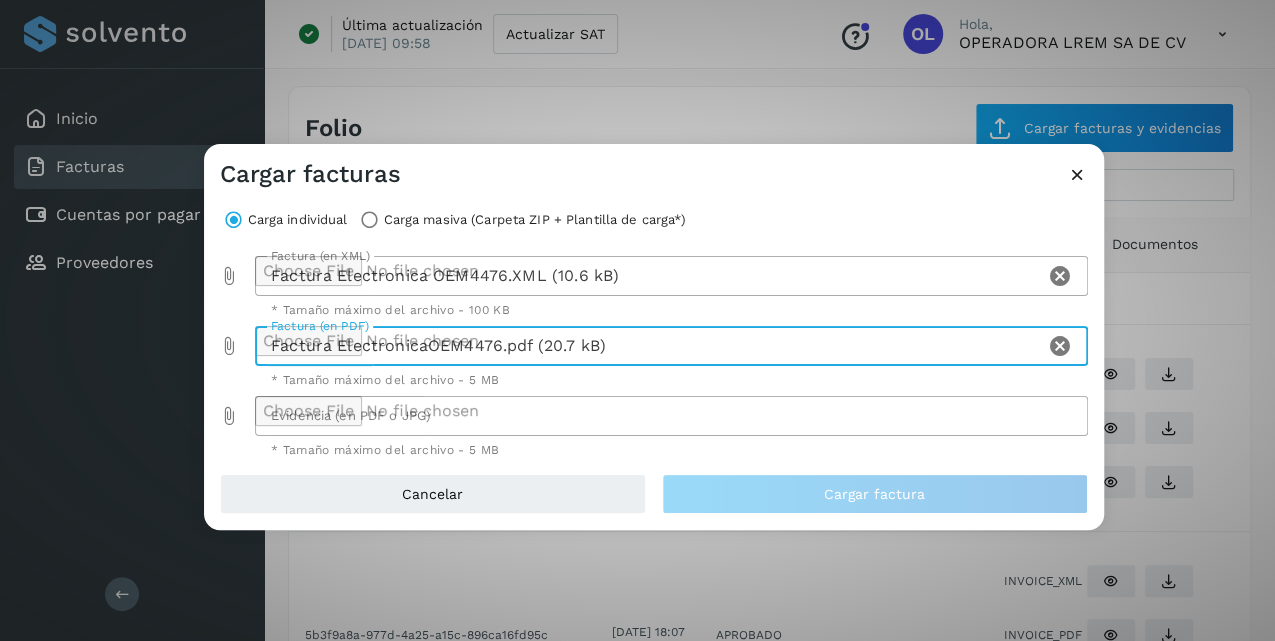 click at bounding box center (230, 416) 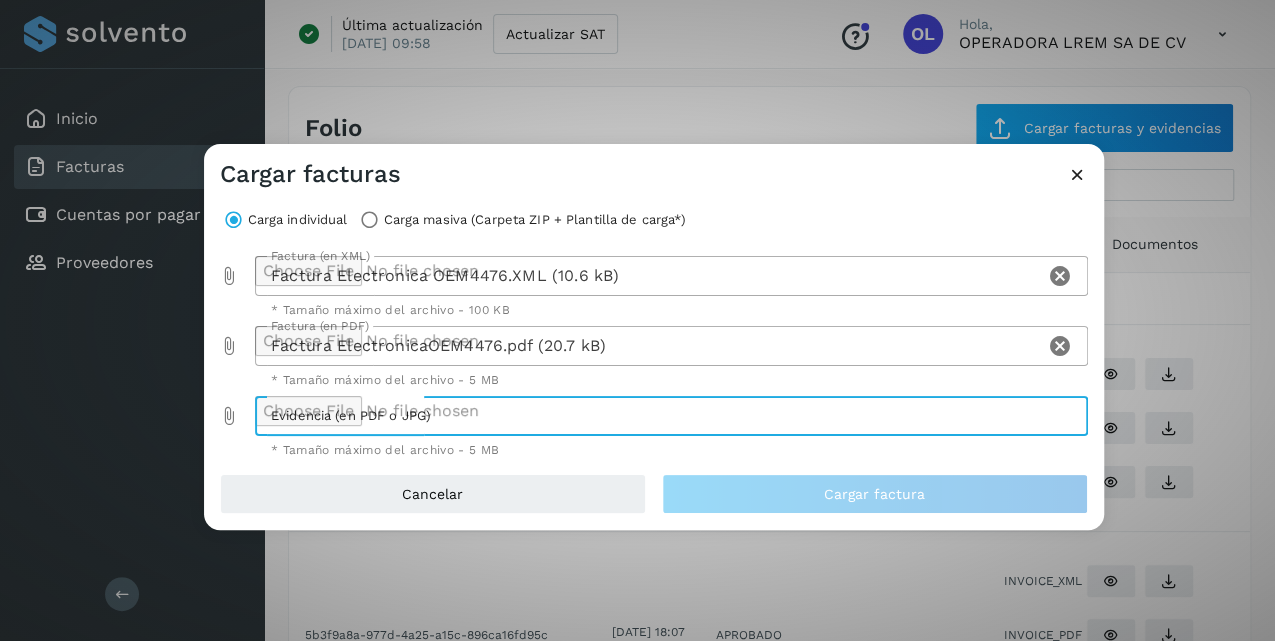 type on "**********" 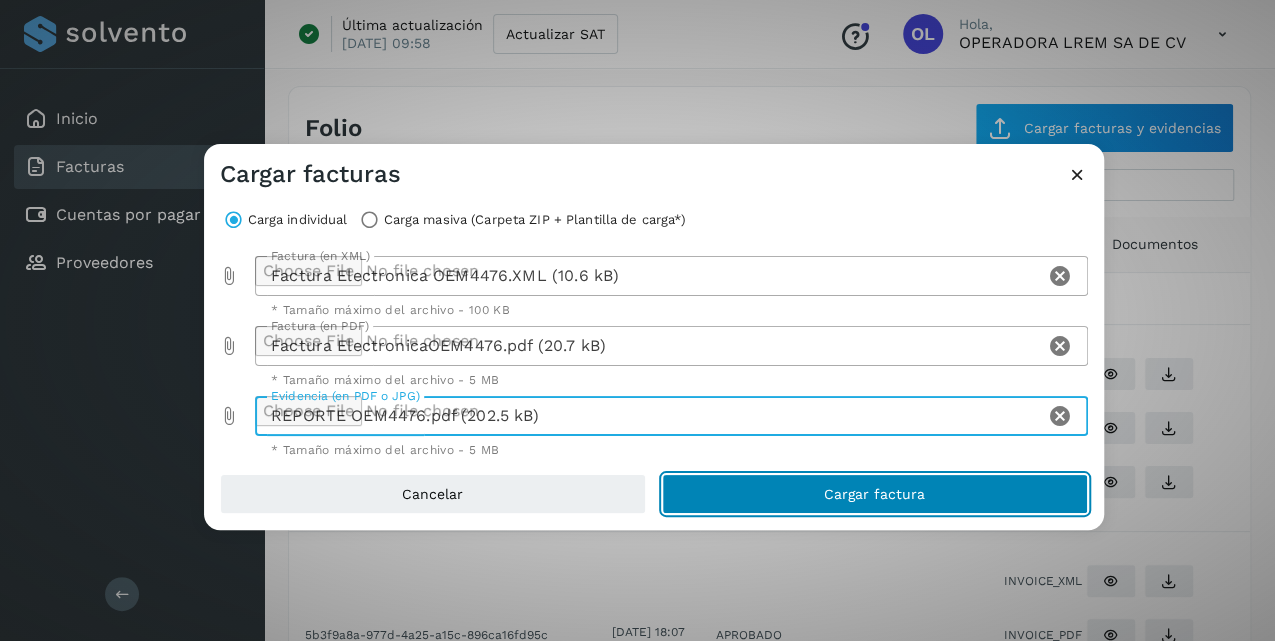 click on "Cargar factura" 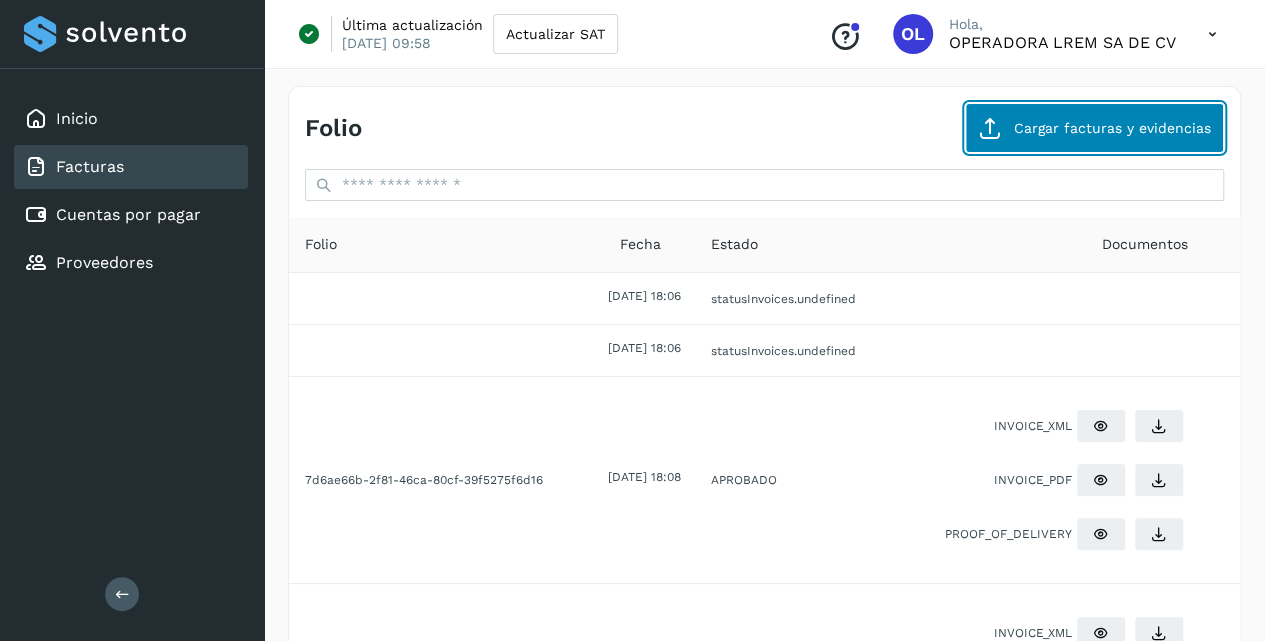 click on "Cargar facturas y evidencias" at bounding box center [1094, 128] 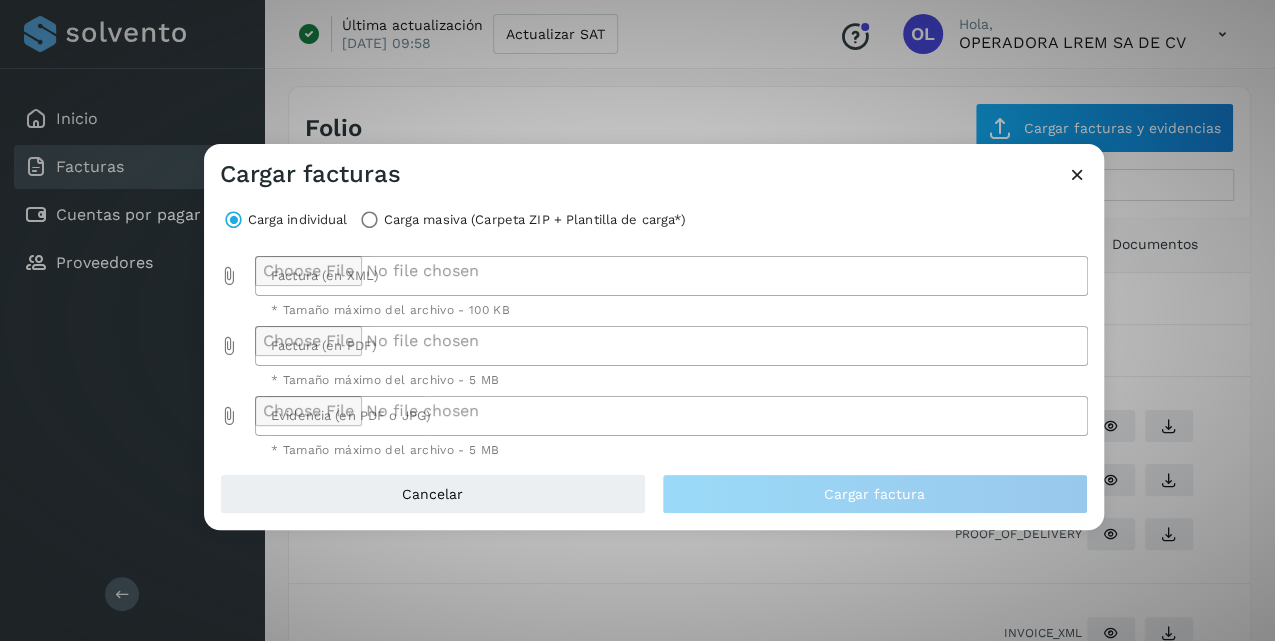 click at bounding box center (230, 276) 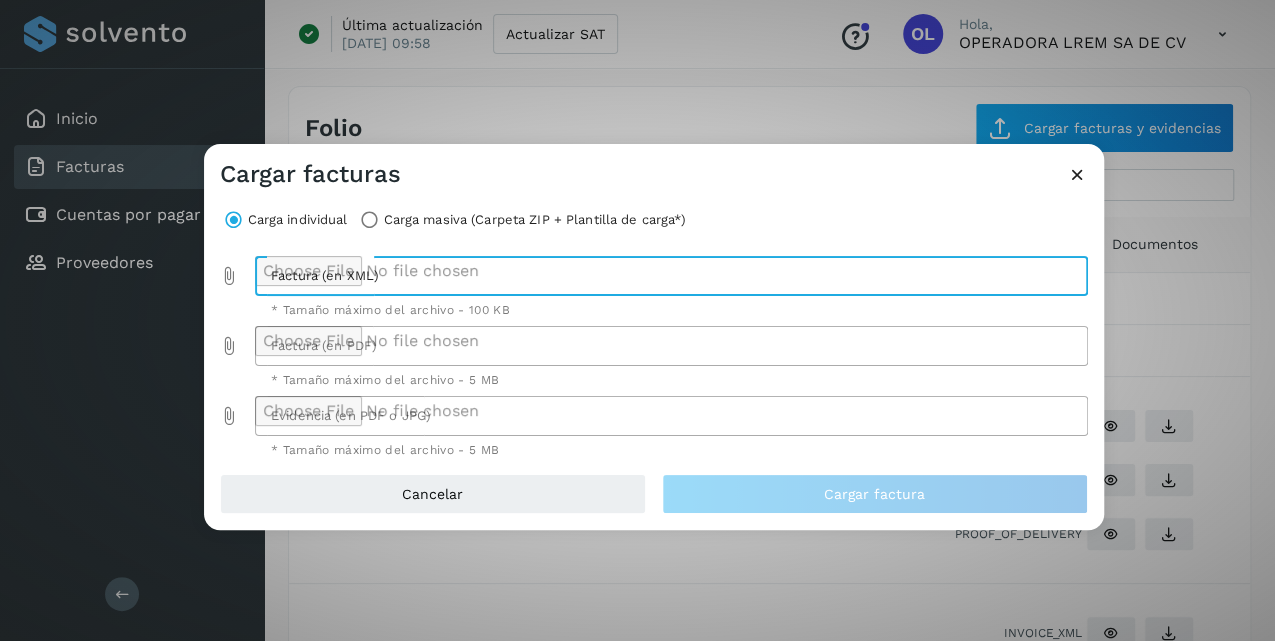 type on "**********" 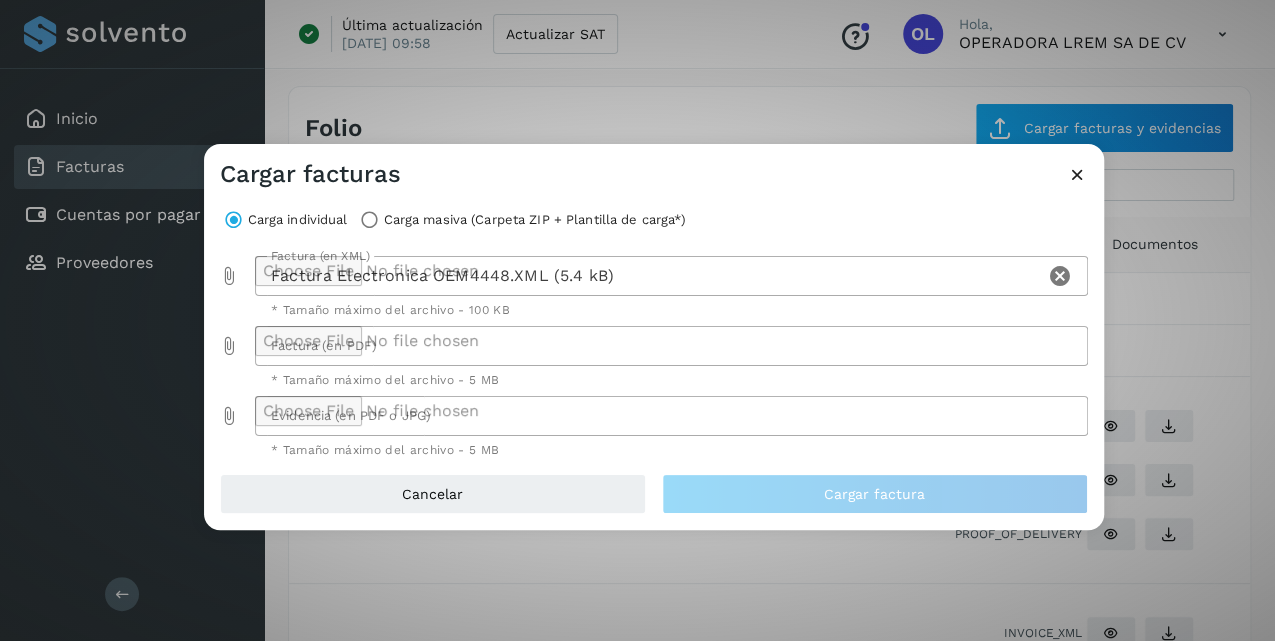 click at bounding box center (230, 346) 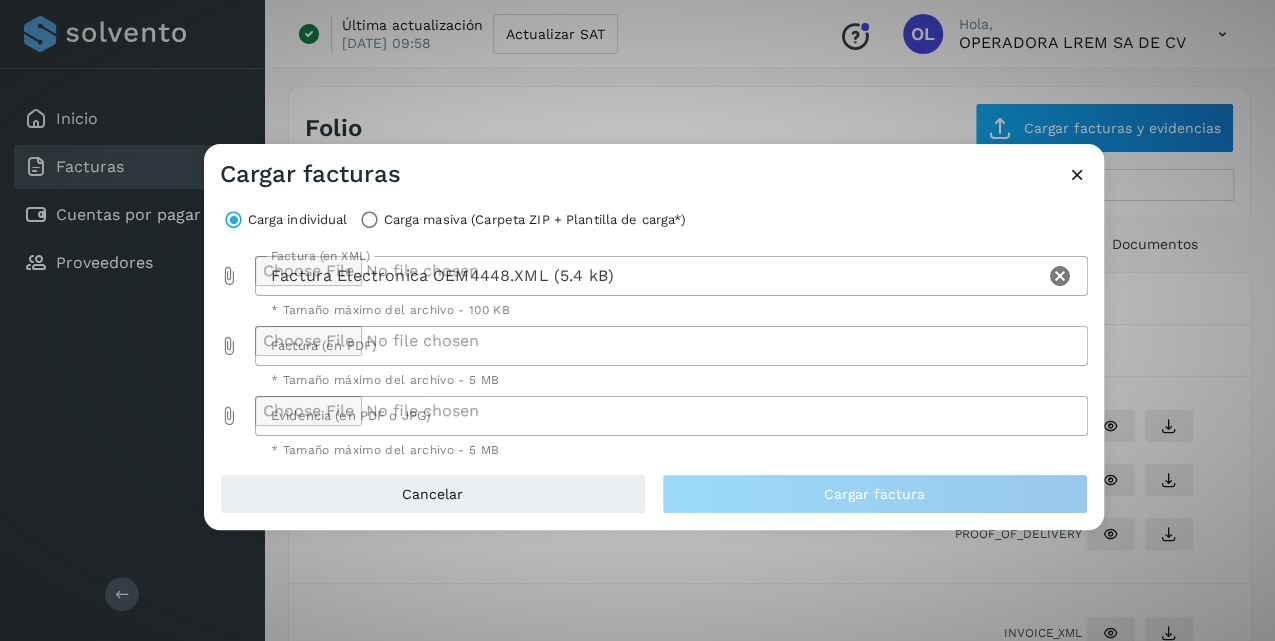 type on "**********" 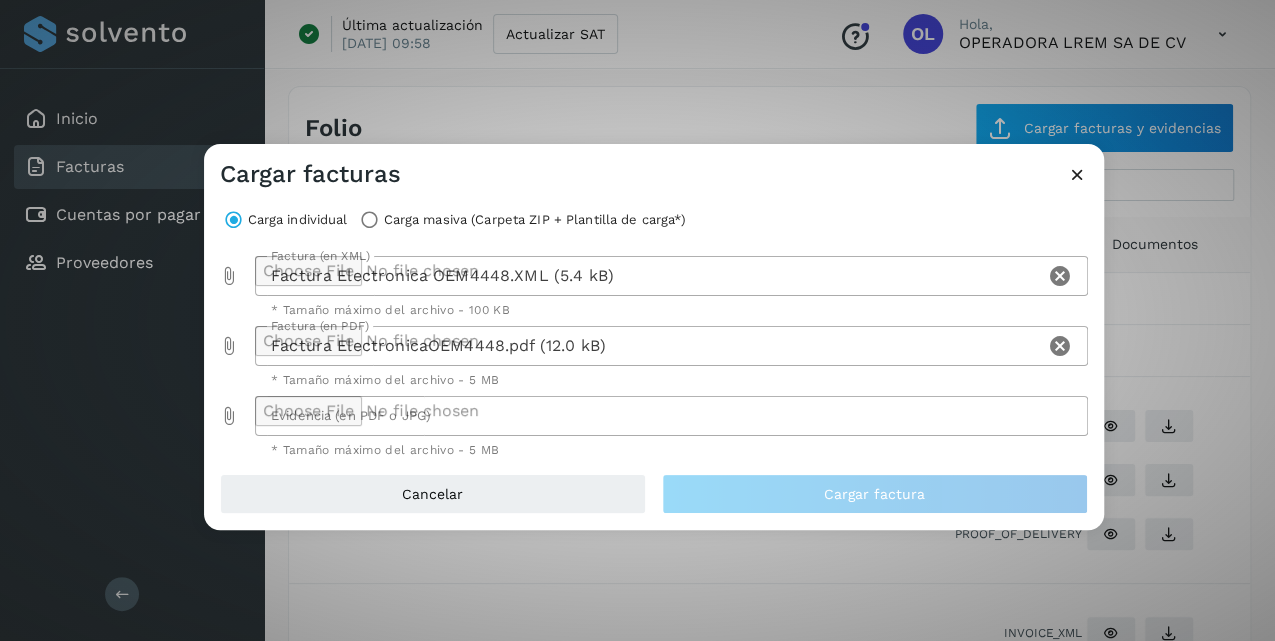 click at bounding box center (230, 416) 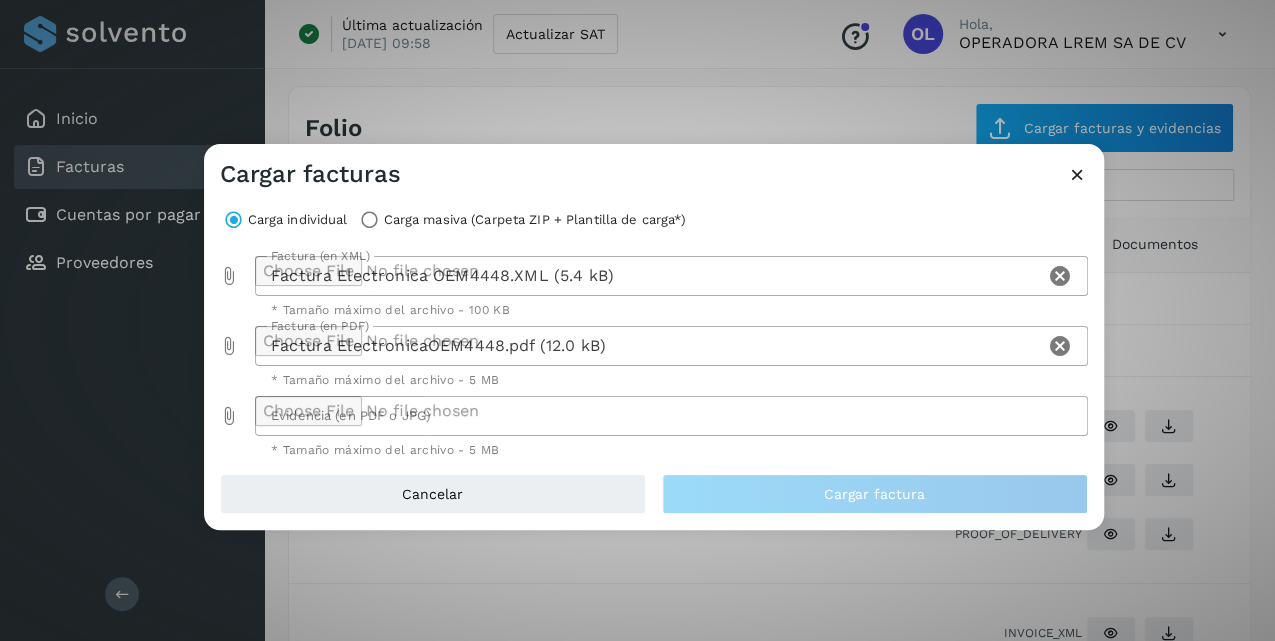 type on "**********" 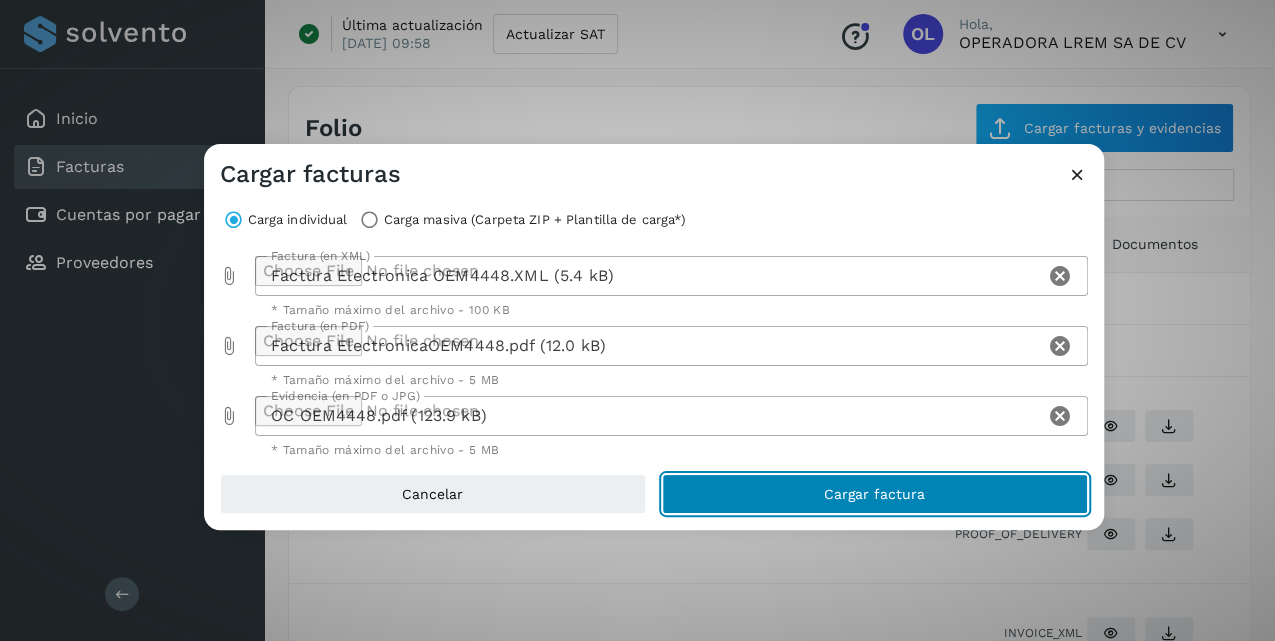 click on "Cargar factura" 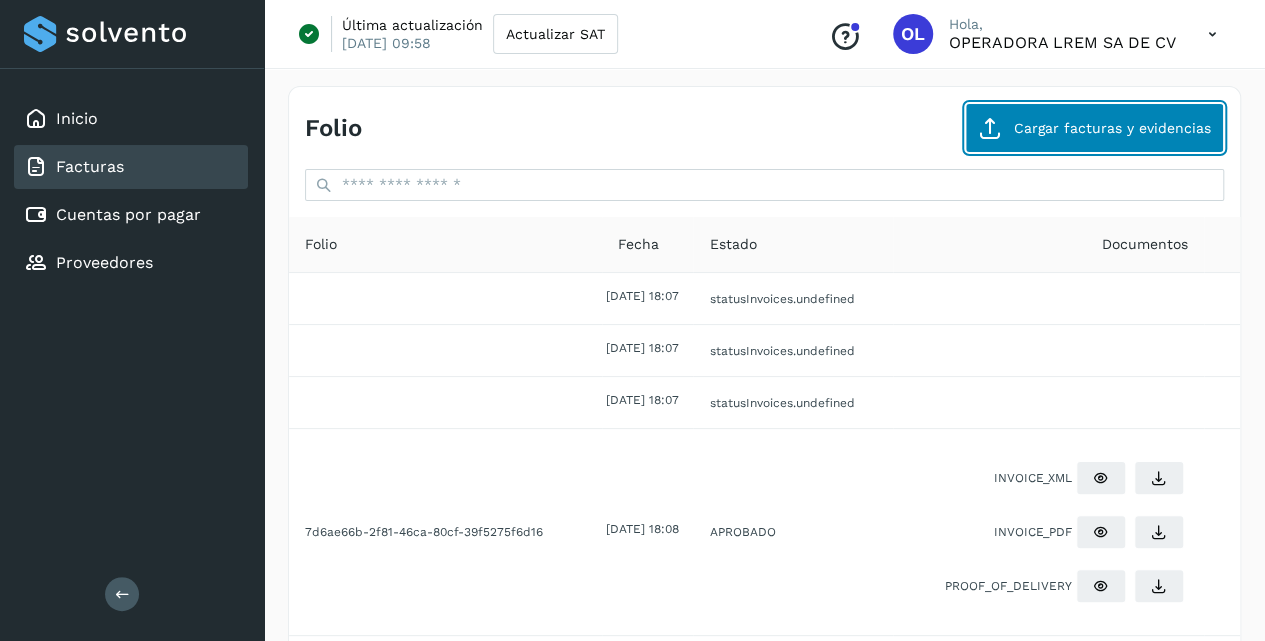 click on "Cargar facturas y evidencias" 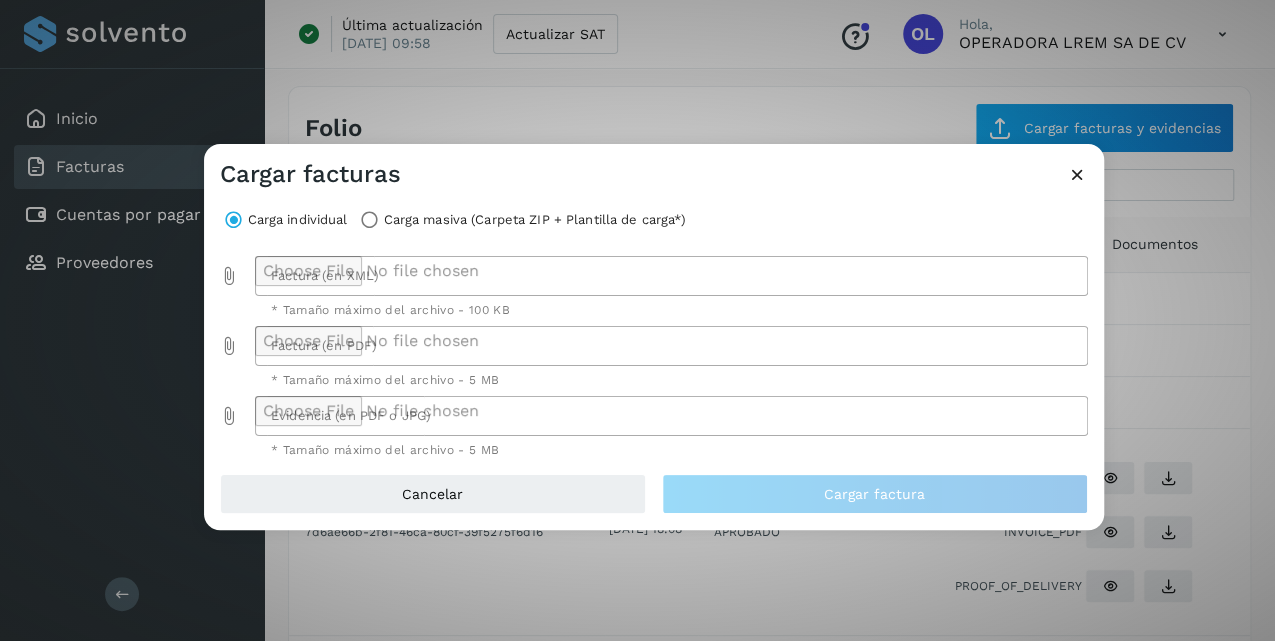 click at bounding box center [230, 276] 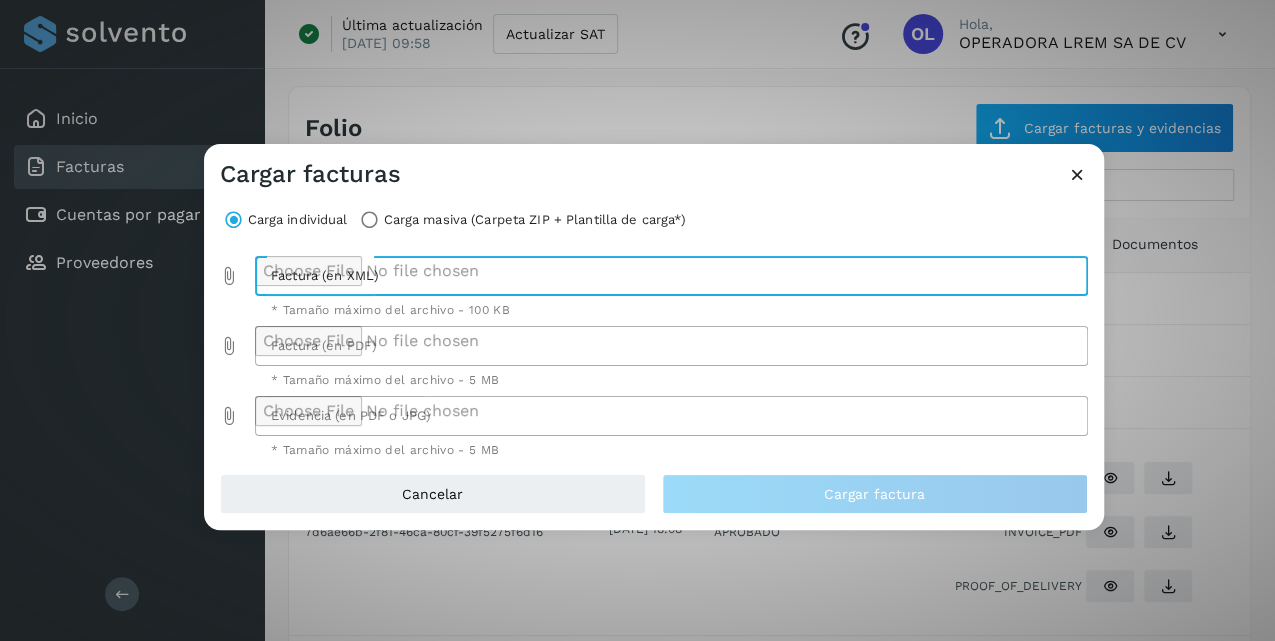 type on "**********" 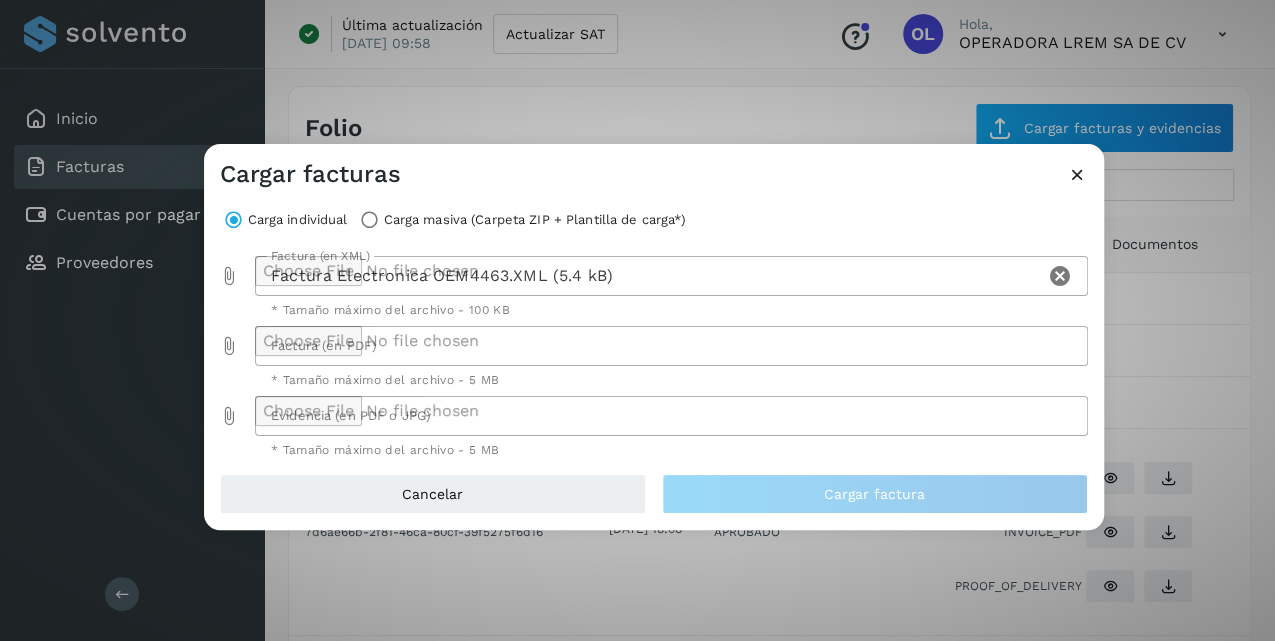 click at bounding box center [230, 346] 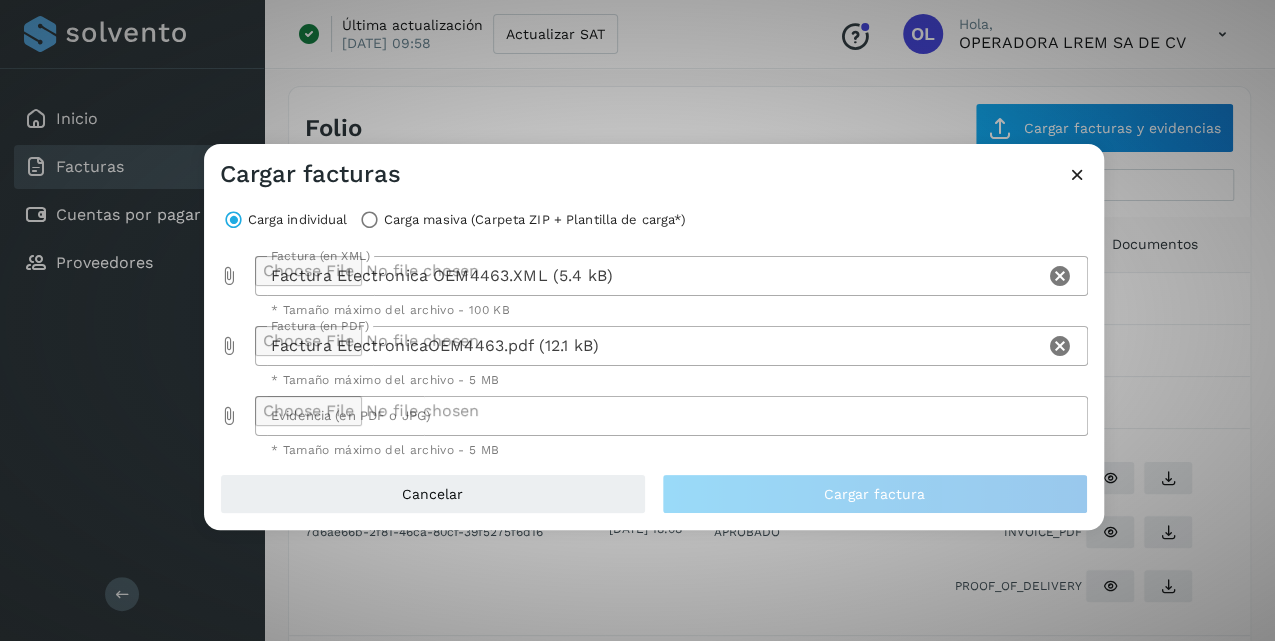 click at bounding box center (230, 416) 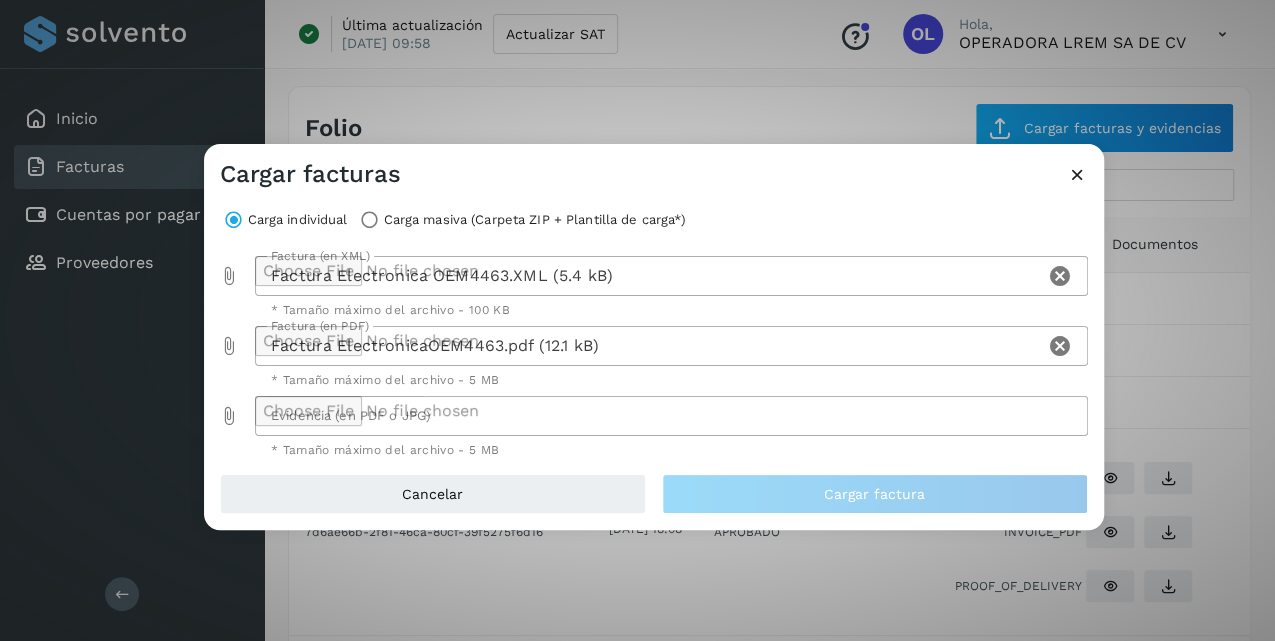 type on "**********" 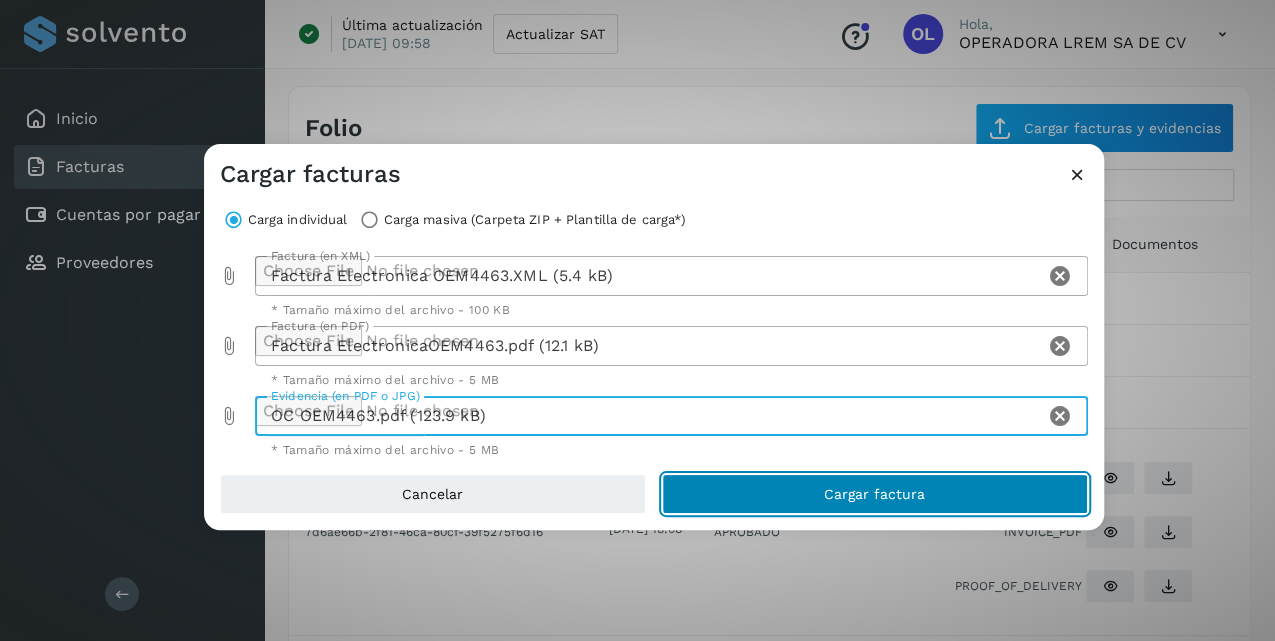 click on "Cargar factura" 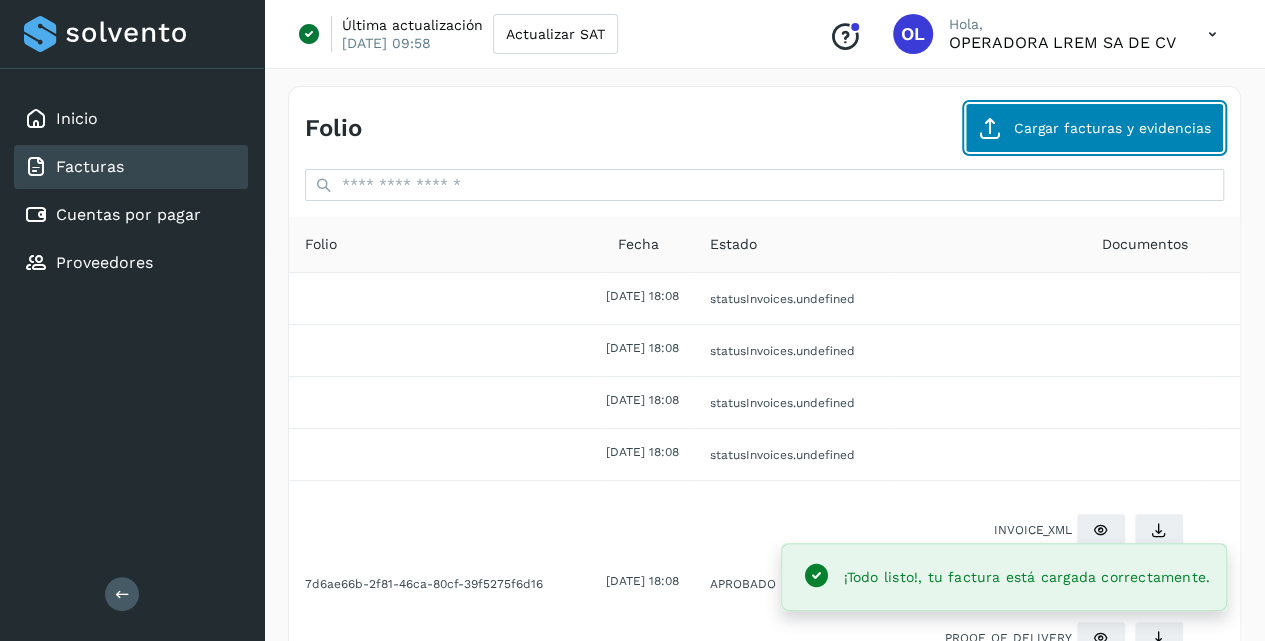 click on "Cargar facturas y evidencias" 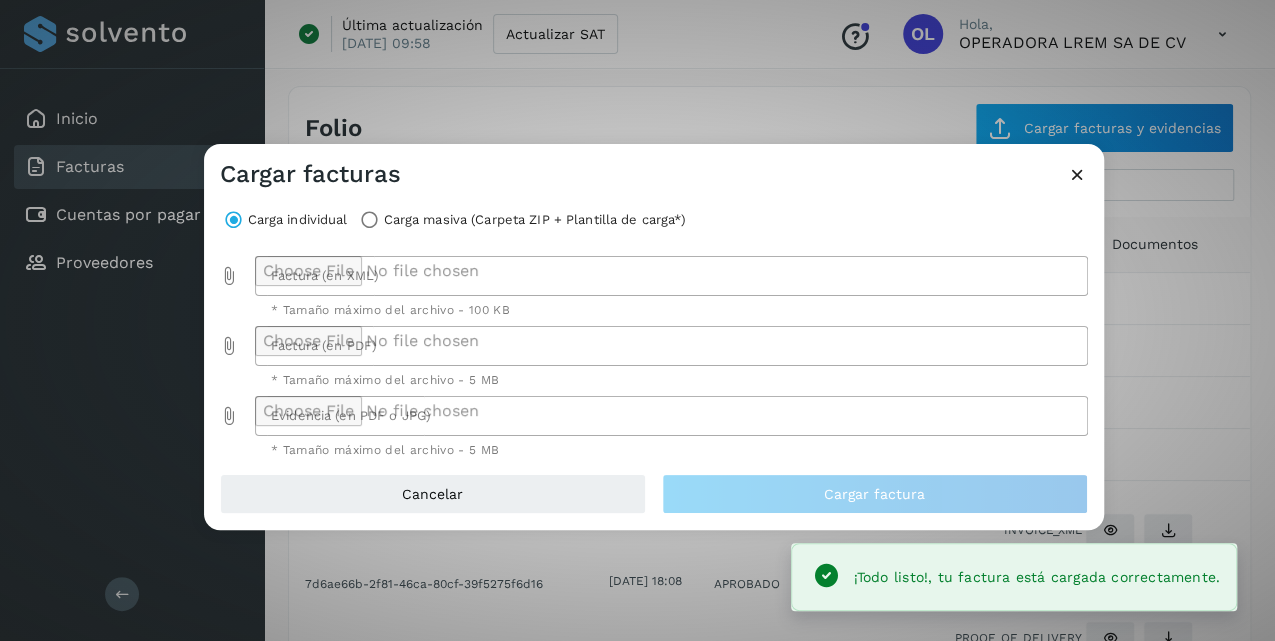 click at bounding box center (230, 276) 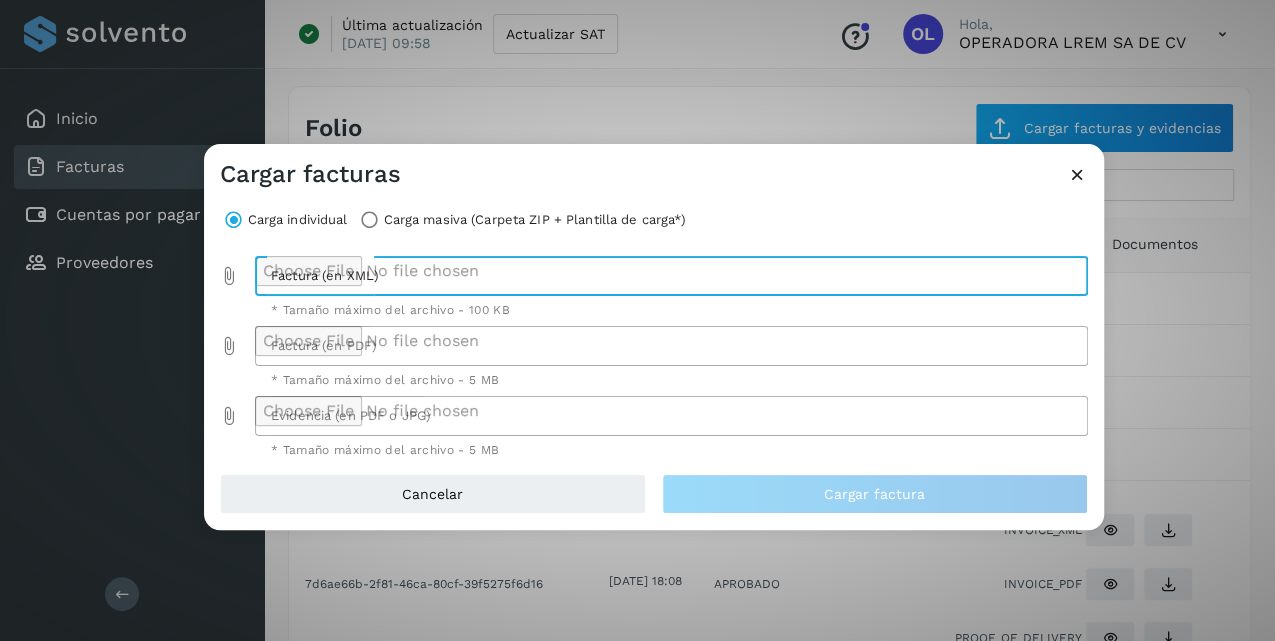 type on "**********" 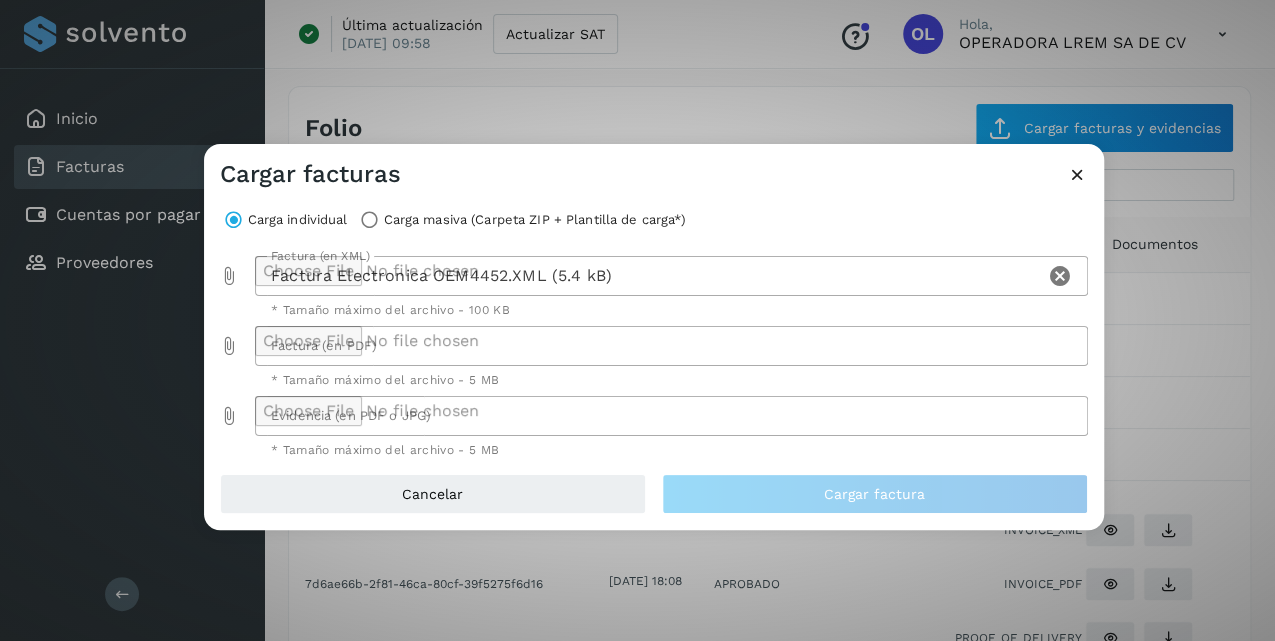 click at bounding box center (230, 346) 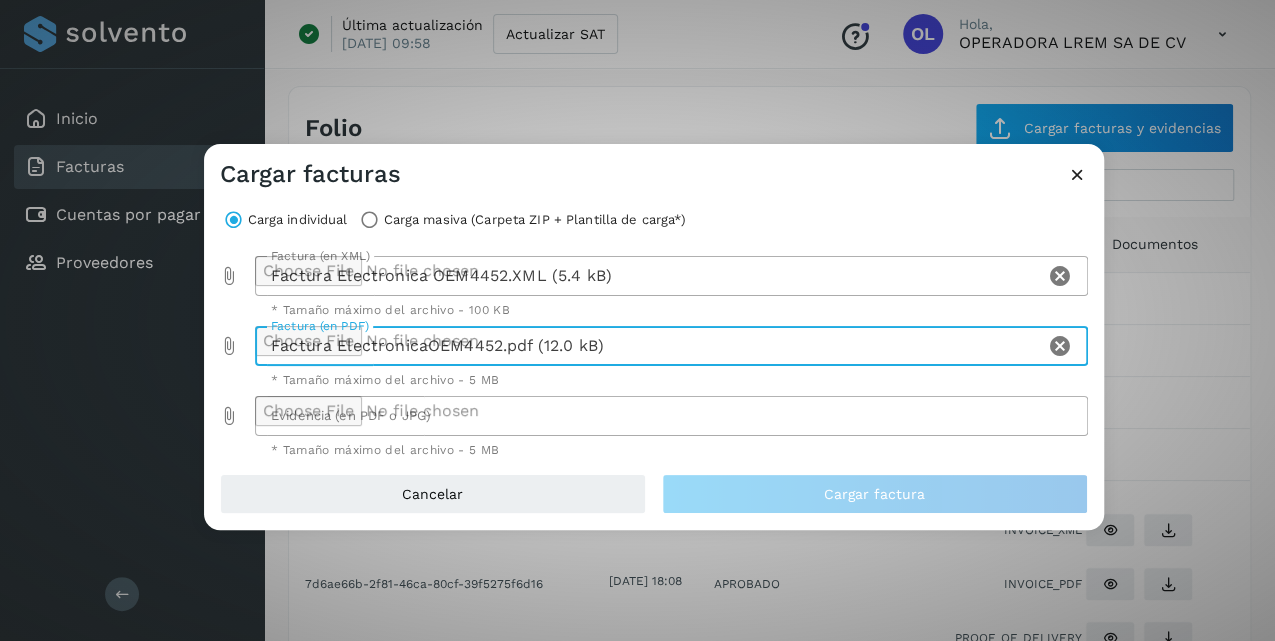 click at bounding box center [230, 416] 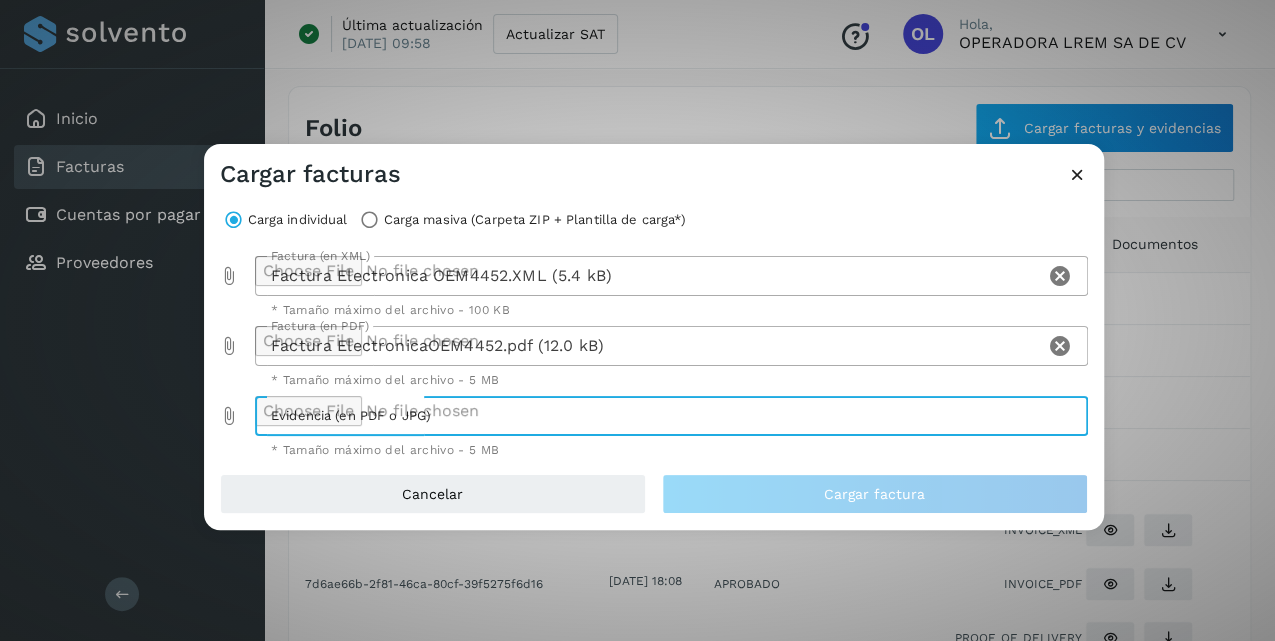 type on "**********" 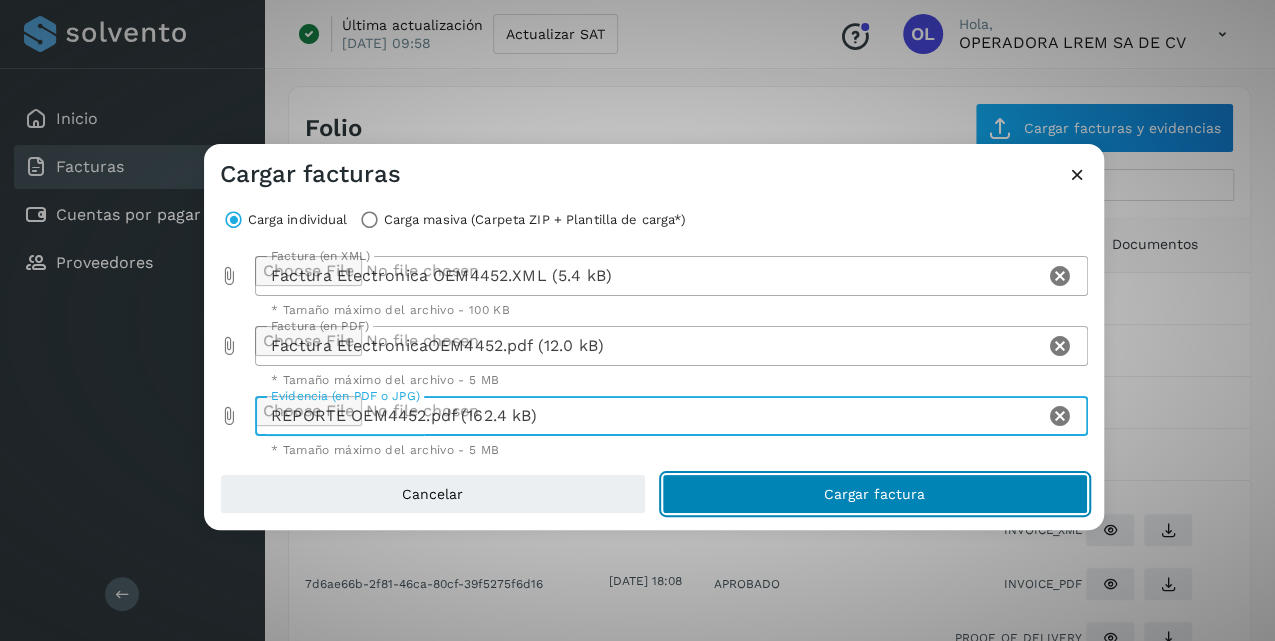 click on "Cargar factura" 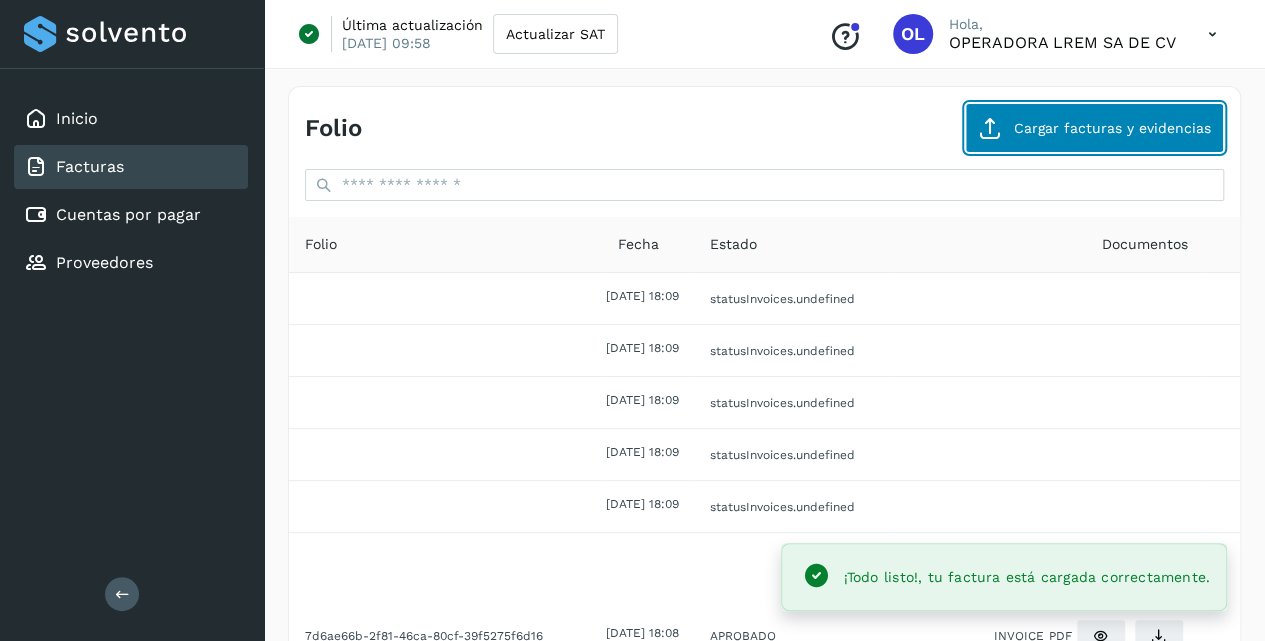 click on "Cargar facturas y evidencias" at bounding box center (1094, 128) 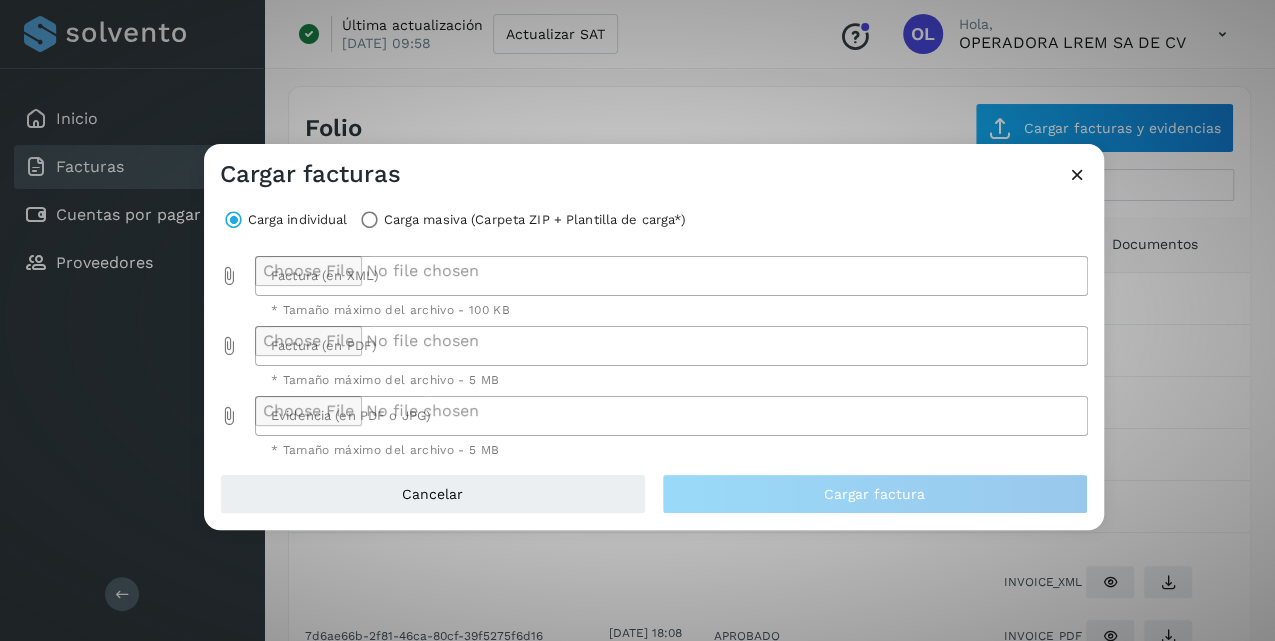 click at bounding box center [230, 276] 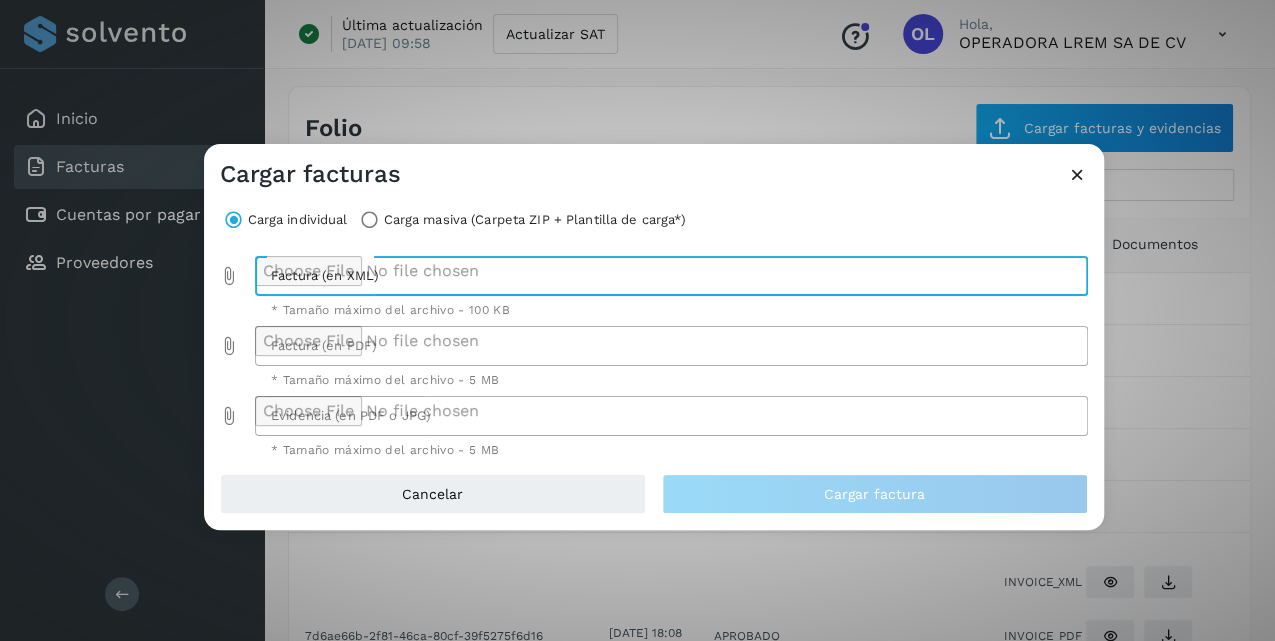 type on "**********" 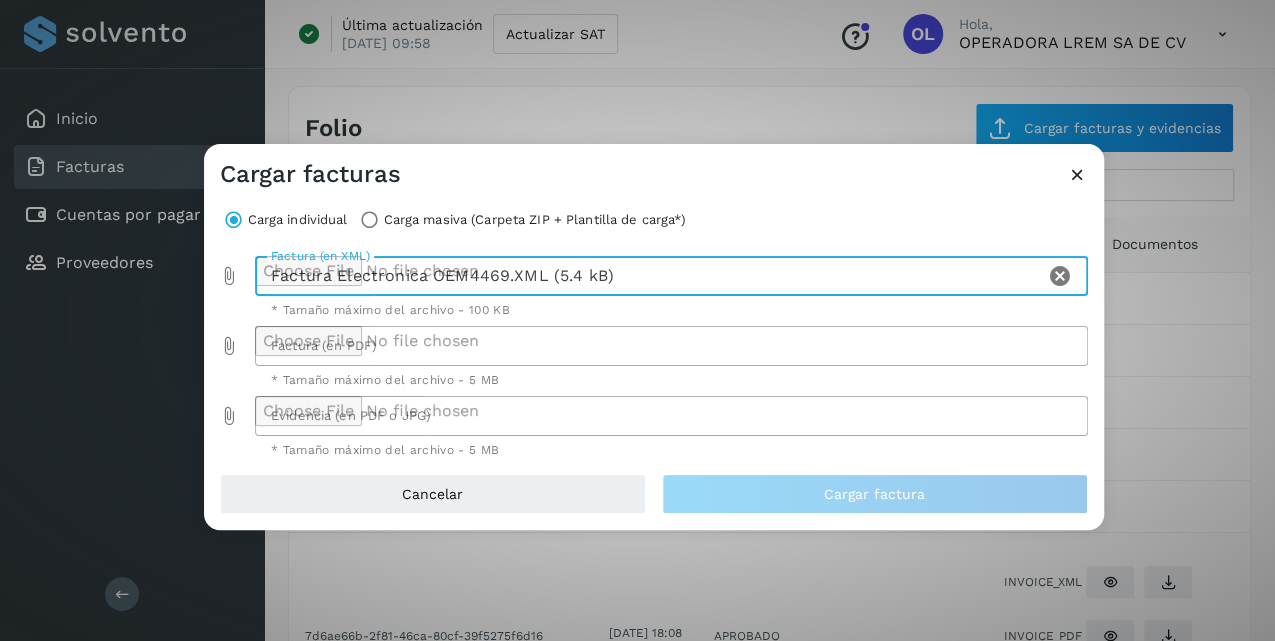 click at bounding box center (230, 346) 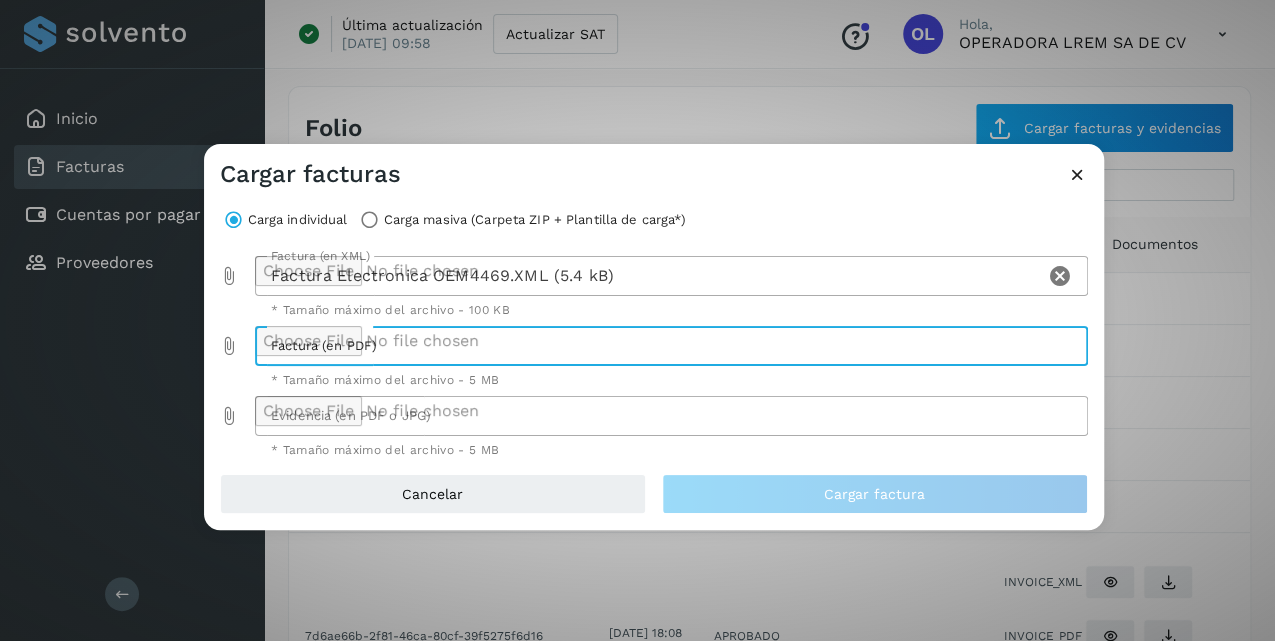 type on "**********" 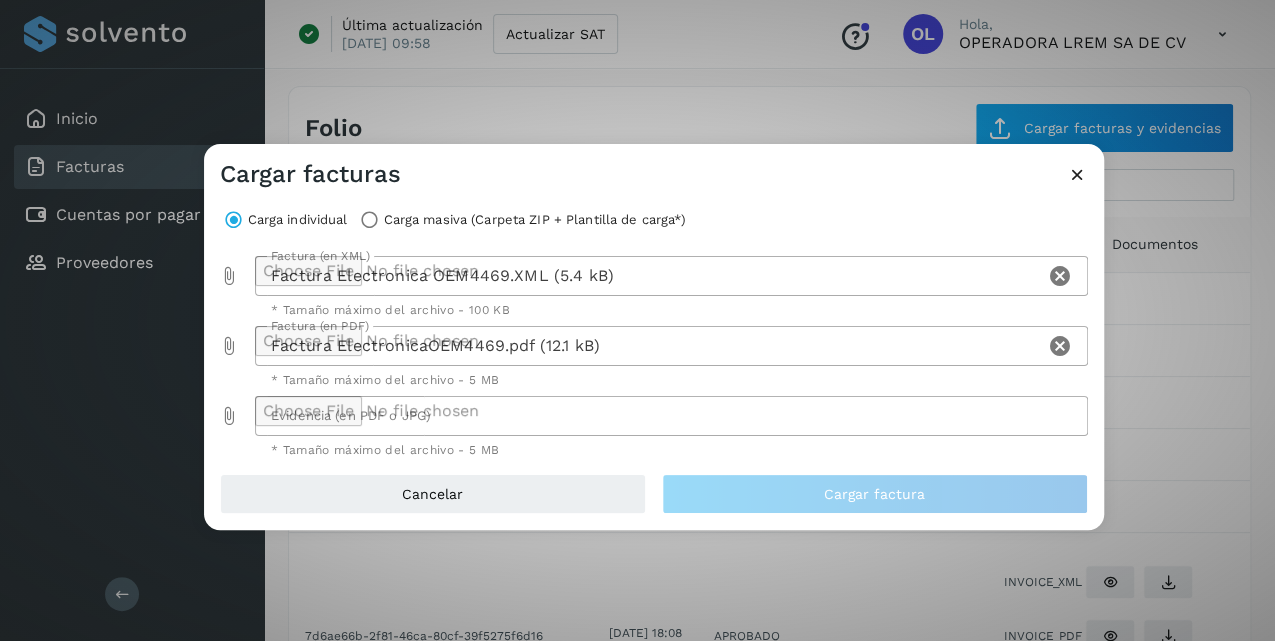 click at bounding box center (230, 416) 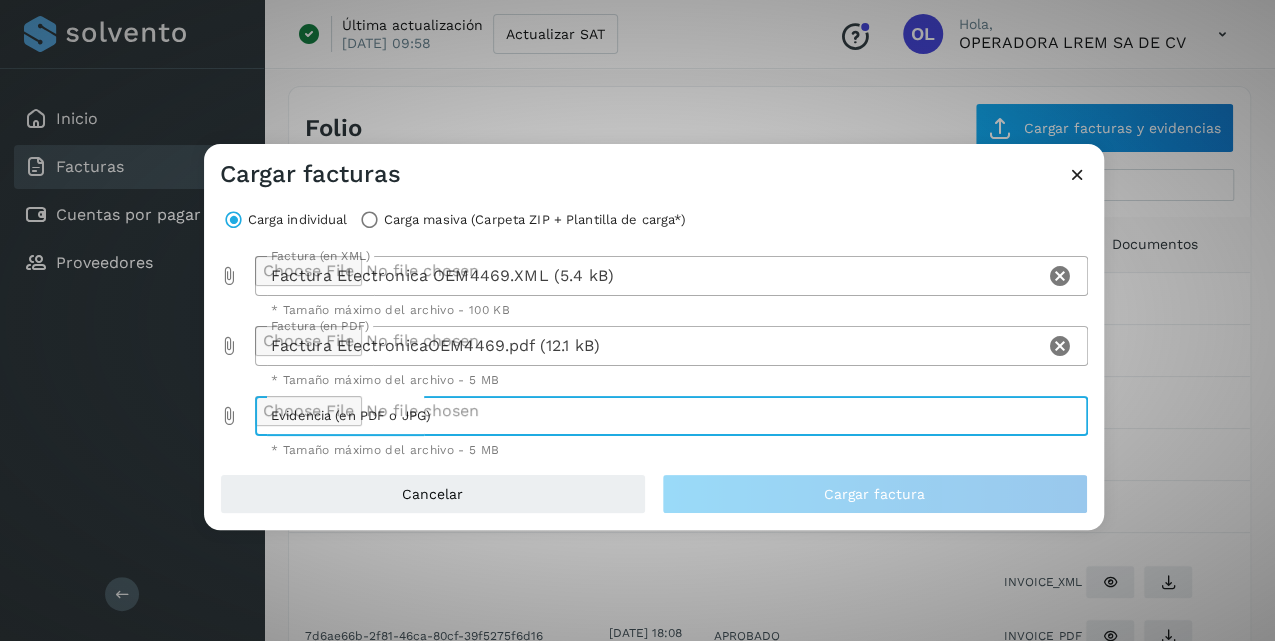 type on "**********" 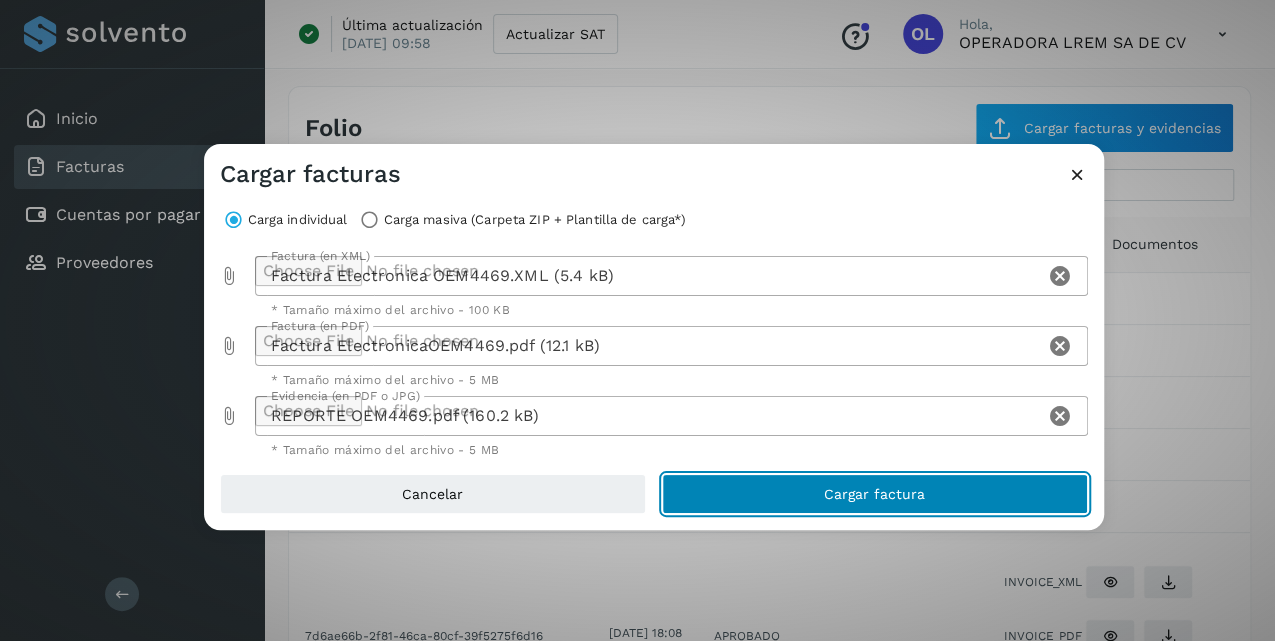click on "Cargar factura" 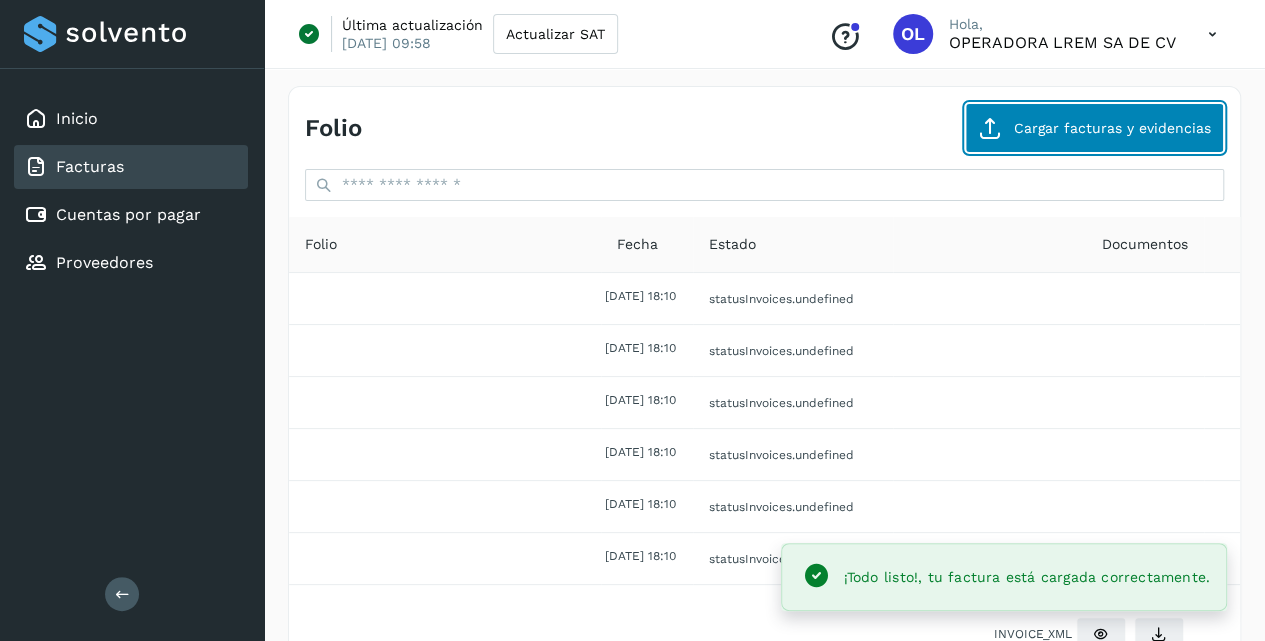 click on "Cargar facturas y evidencias" 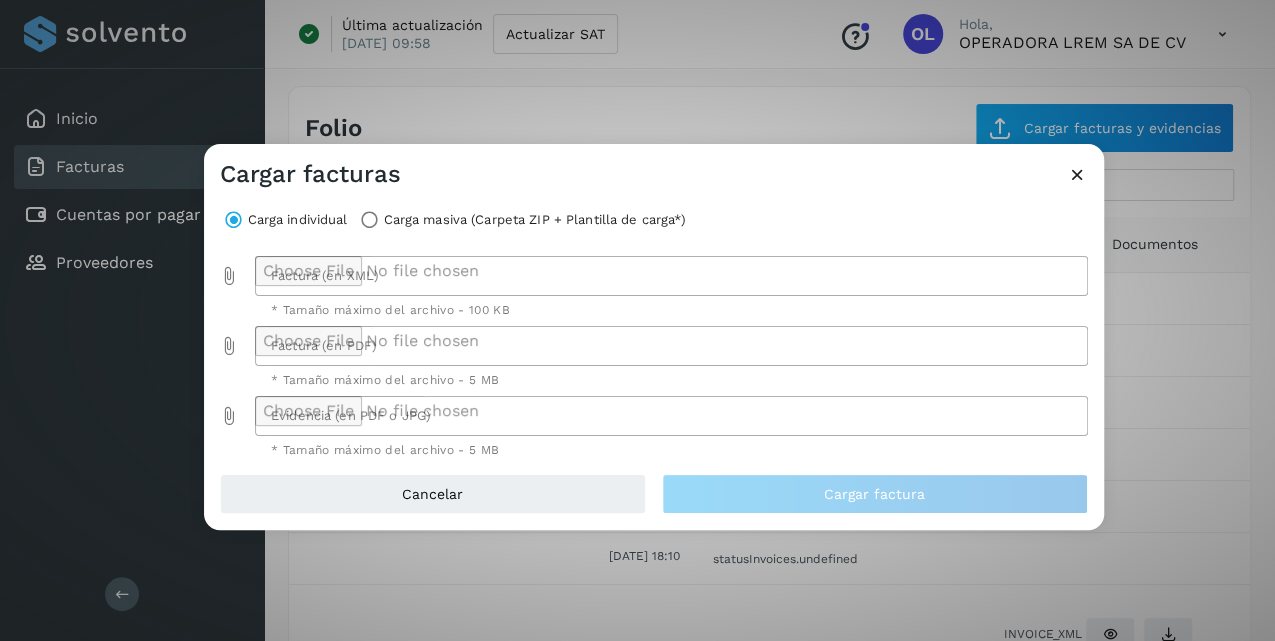 click at bounding box center [230, 276] 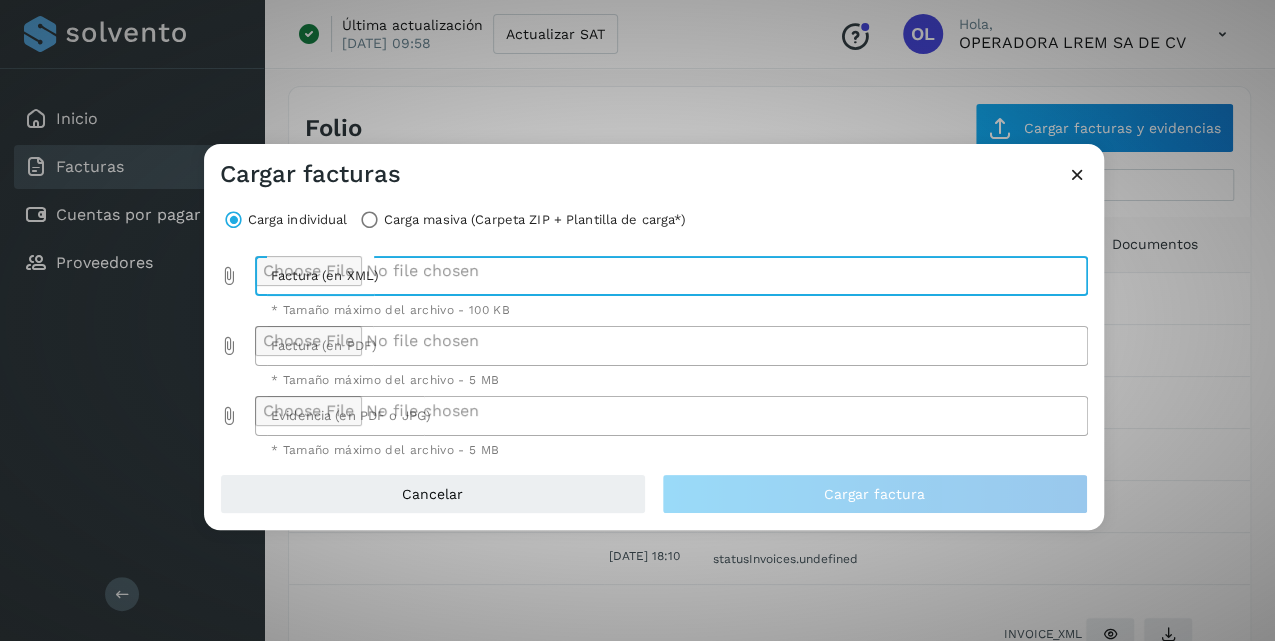 type on "**********" 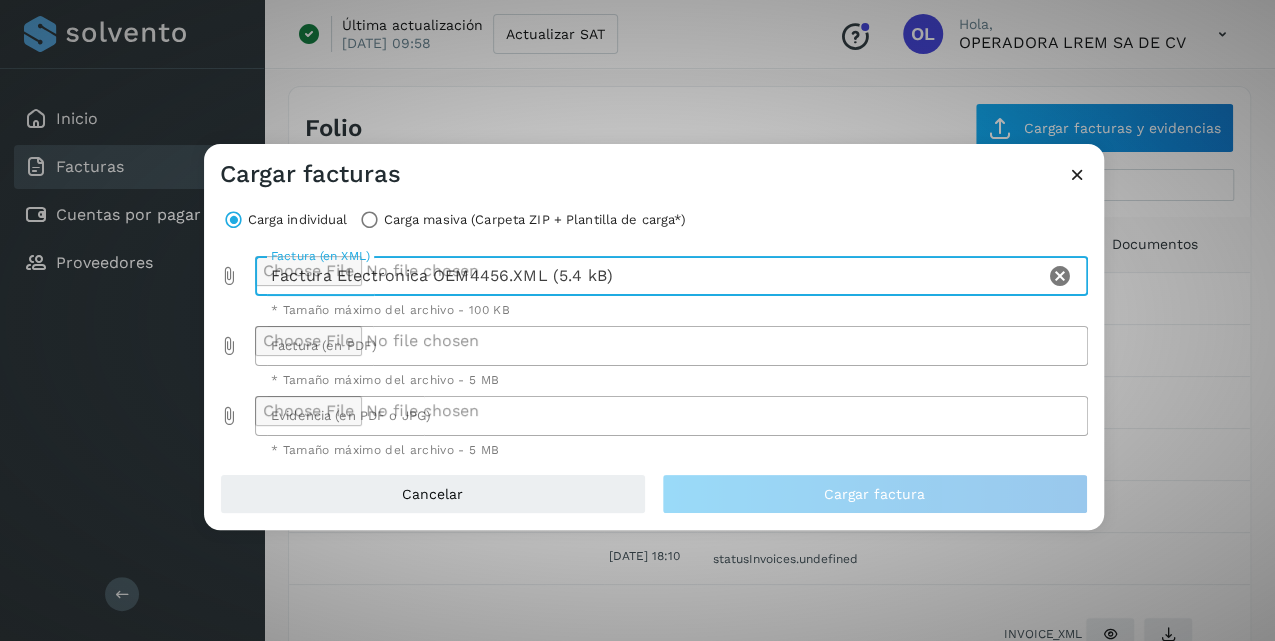 click at bounding box center (230, 346) 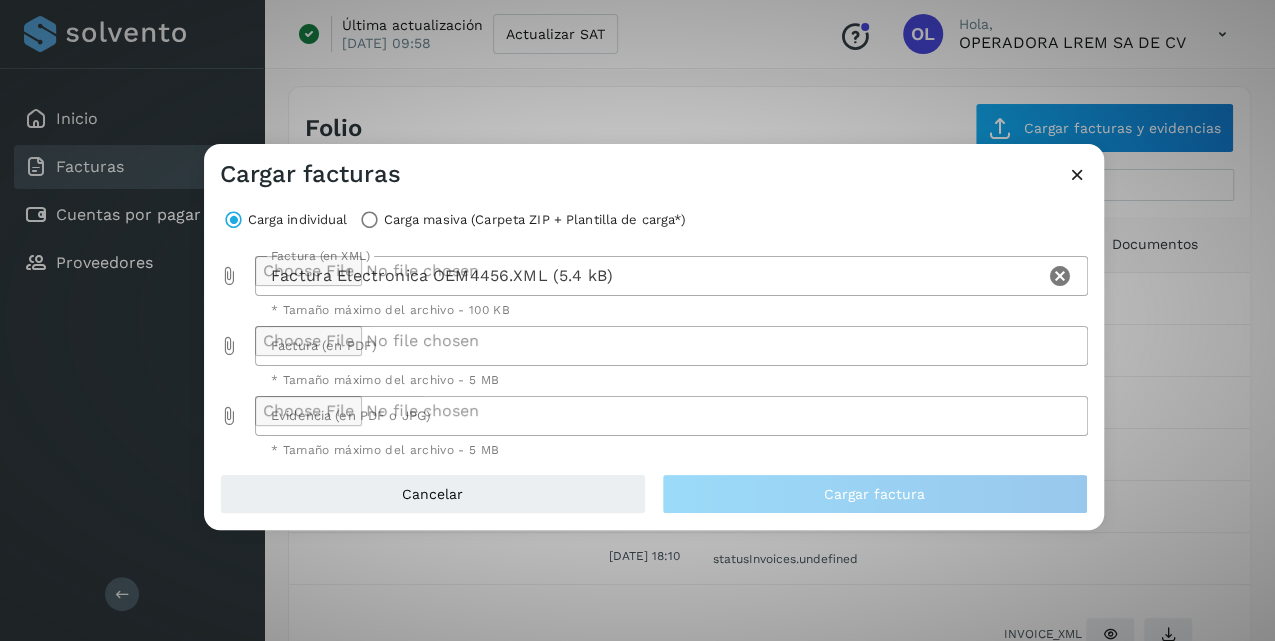 type on "**********" 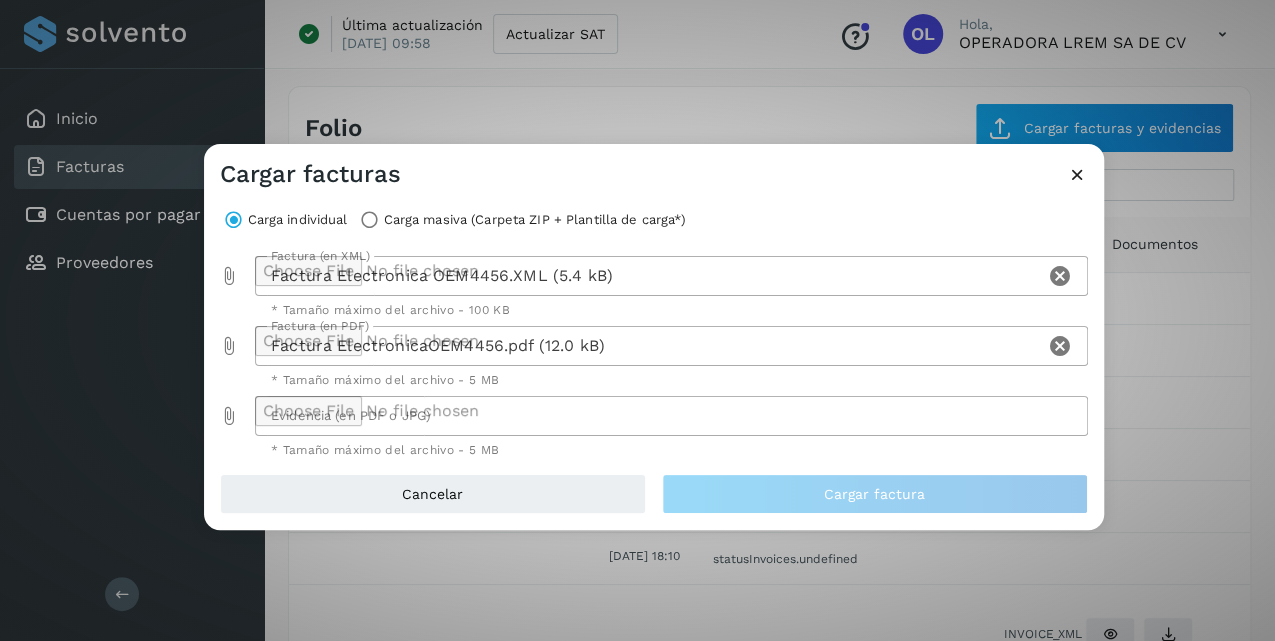click at bounding box center [230, 416] 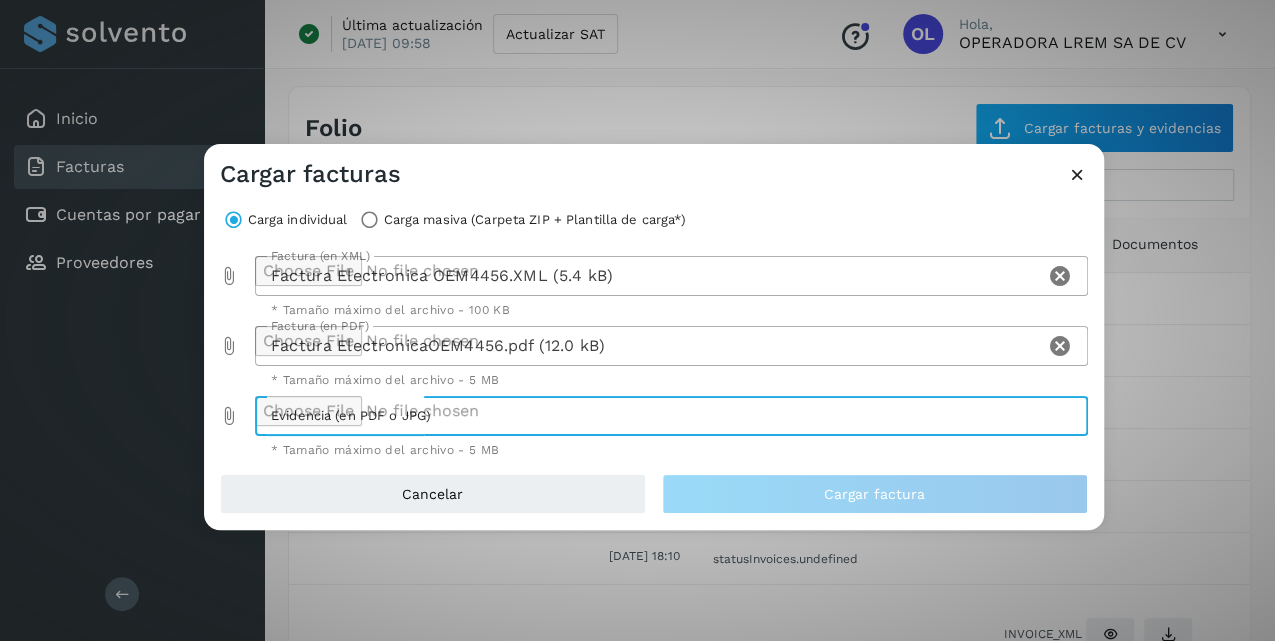 type on "**********" 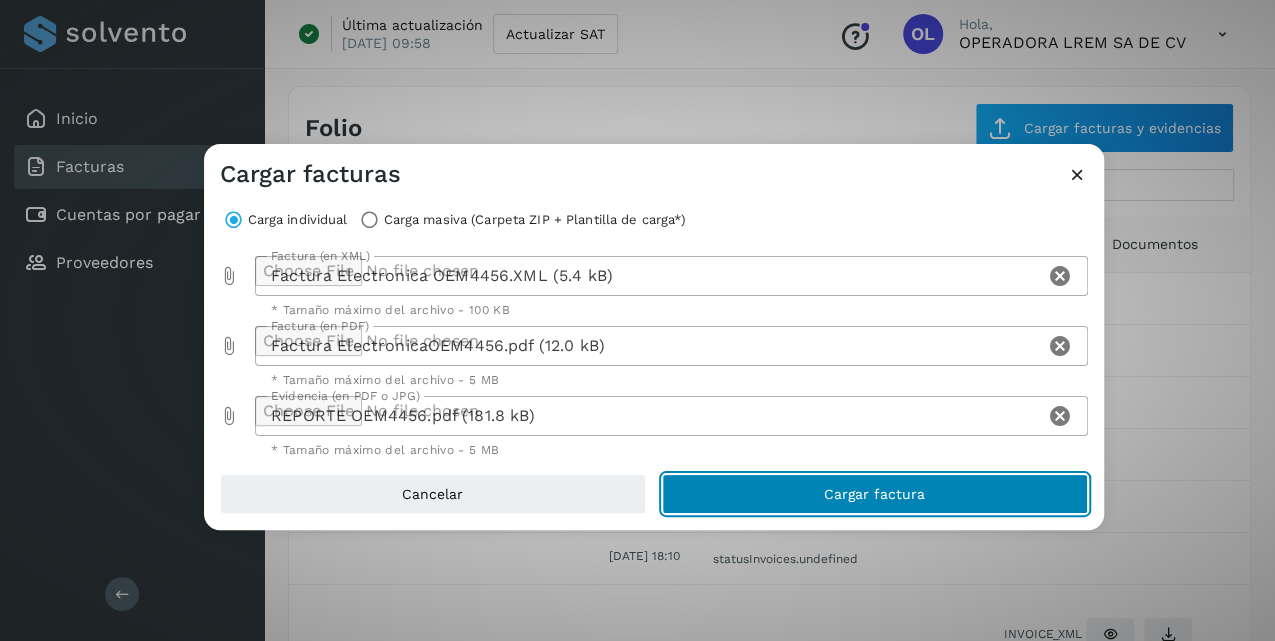 click on "Cargar factura" 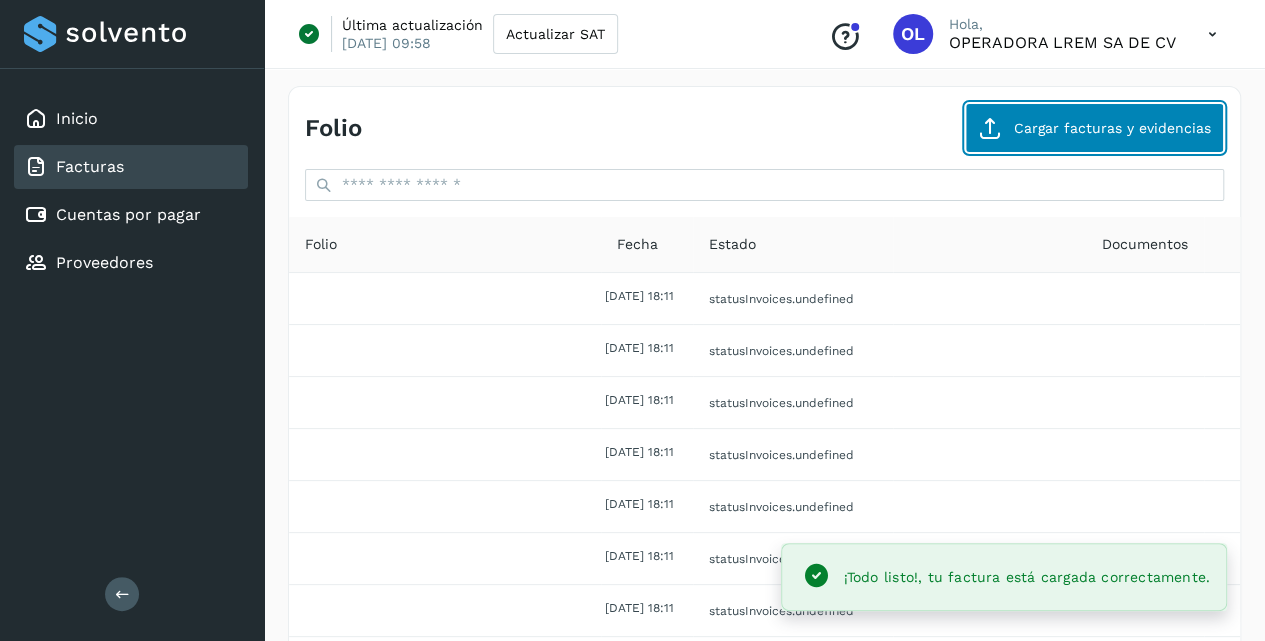 click on "Cargar facturas y evidencias" at bounding box center [1094, 128] 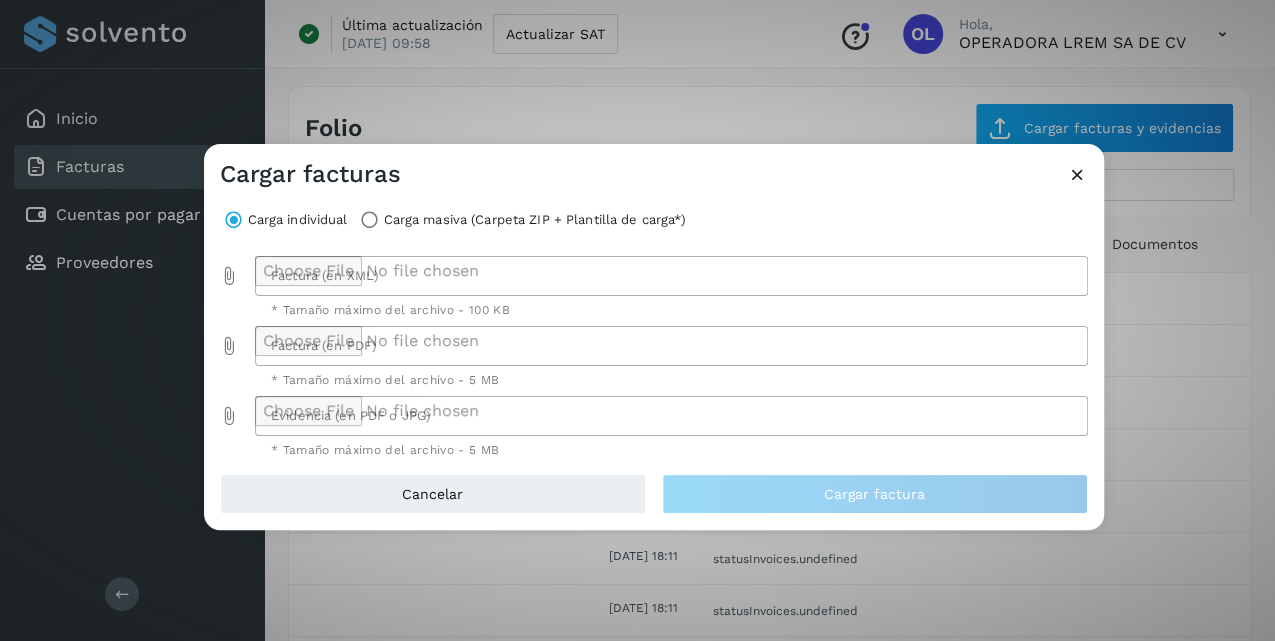 click at bounding box center [230, 276] 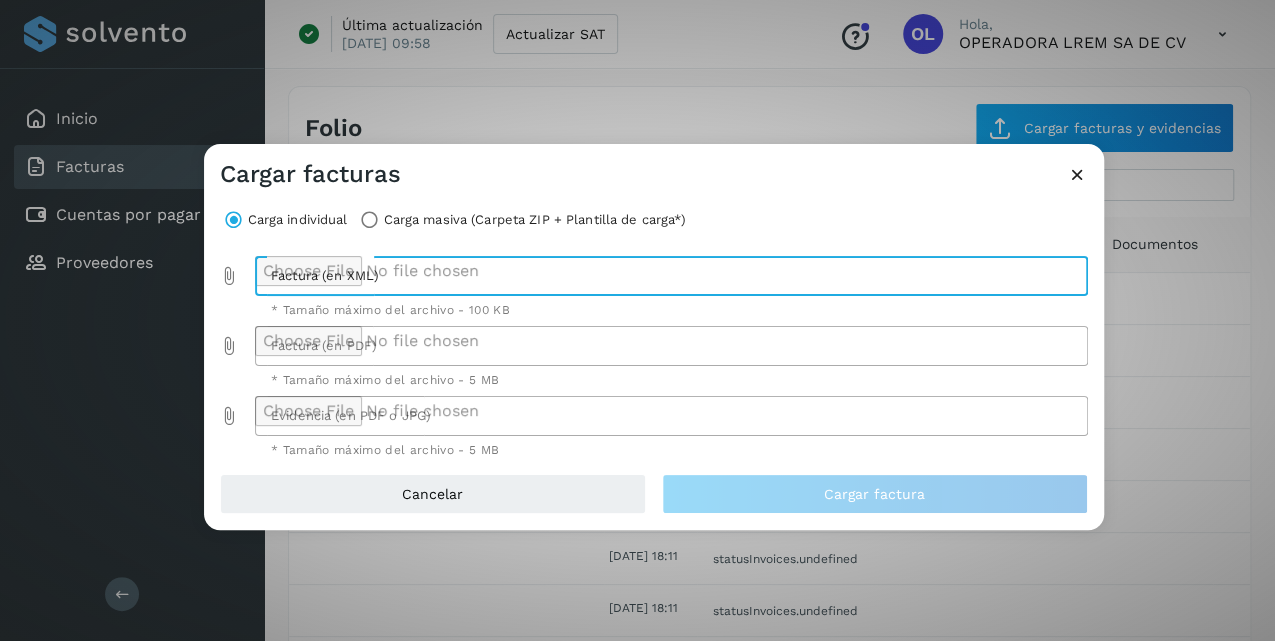 type on "**********" 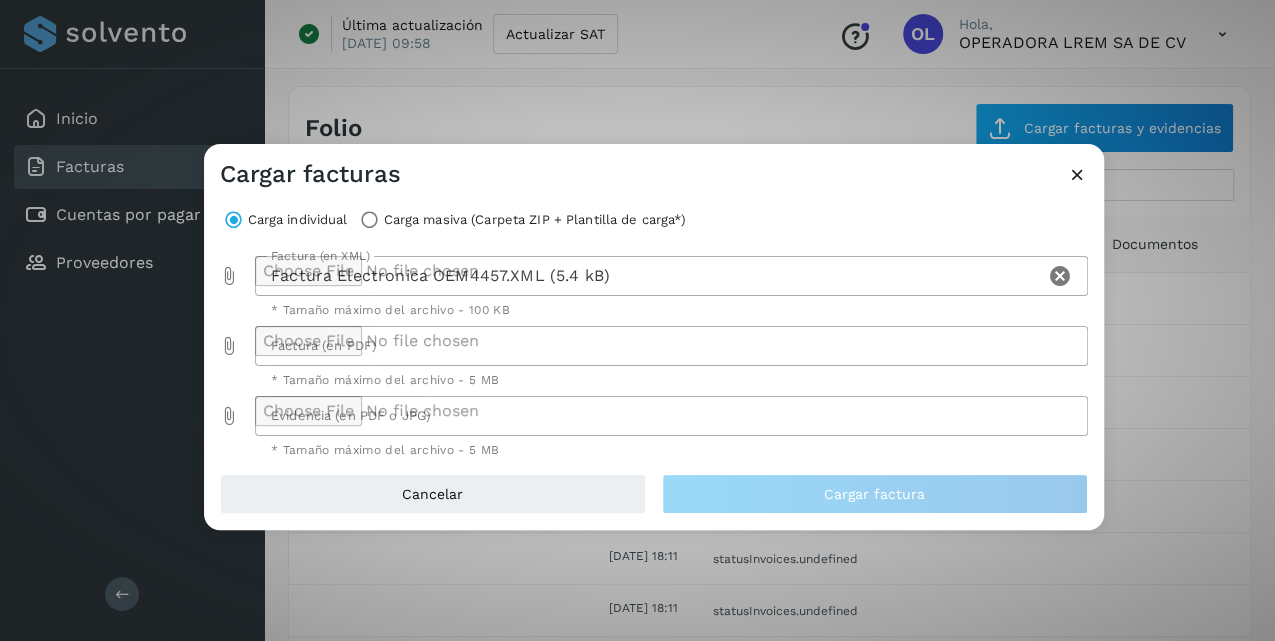click at bounding box center (230, 346) 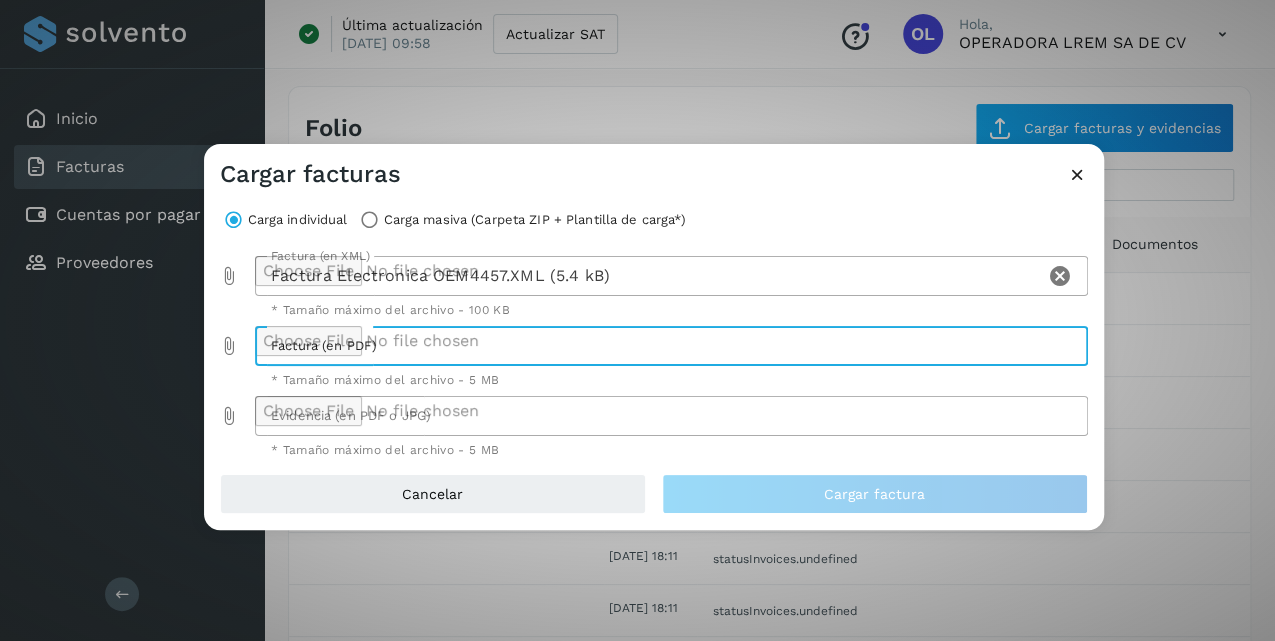 type on "**********" 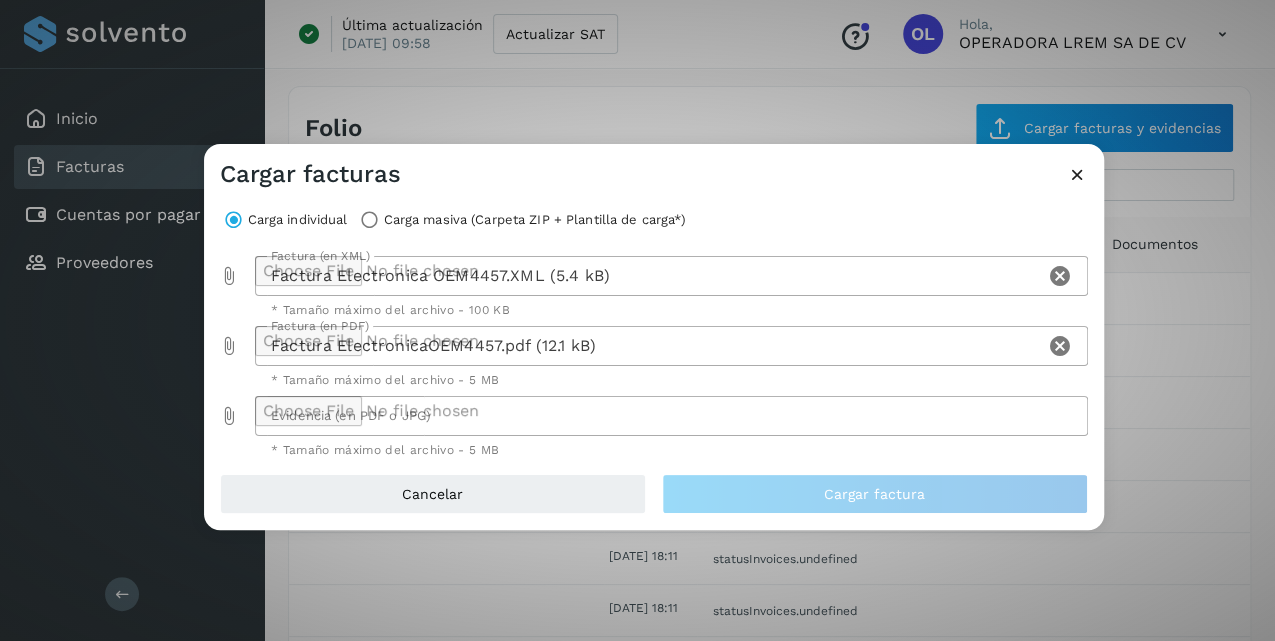 click at bounding box center [230, 416] 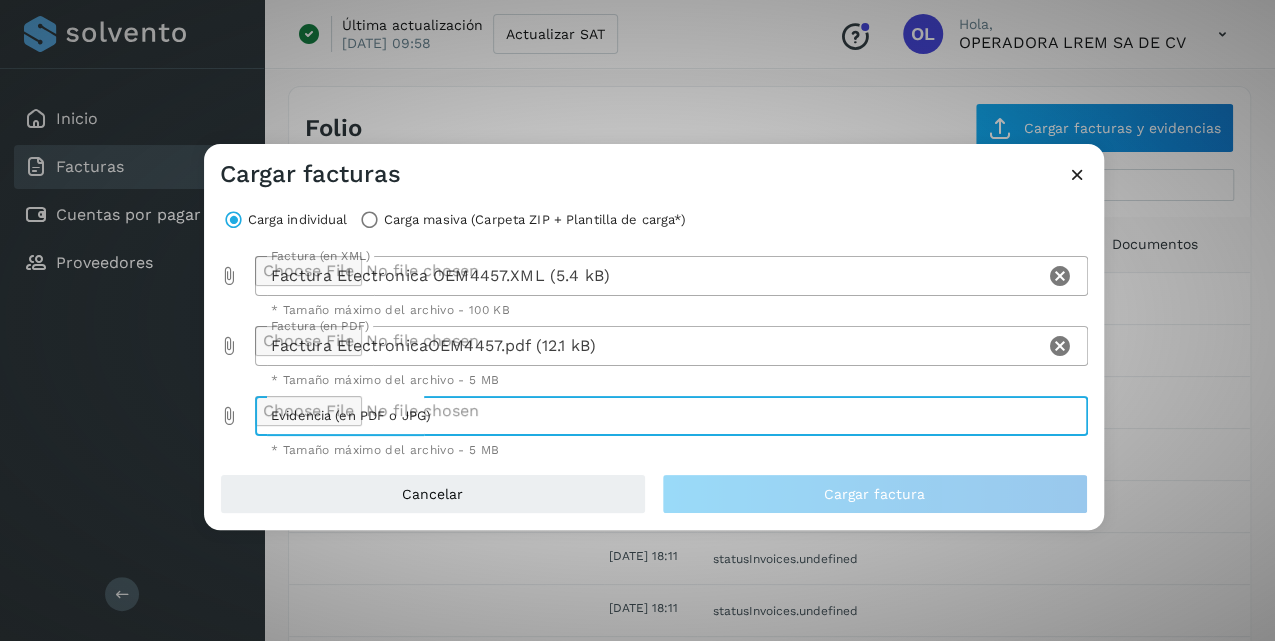 type on "**********" 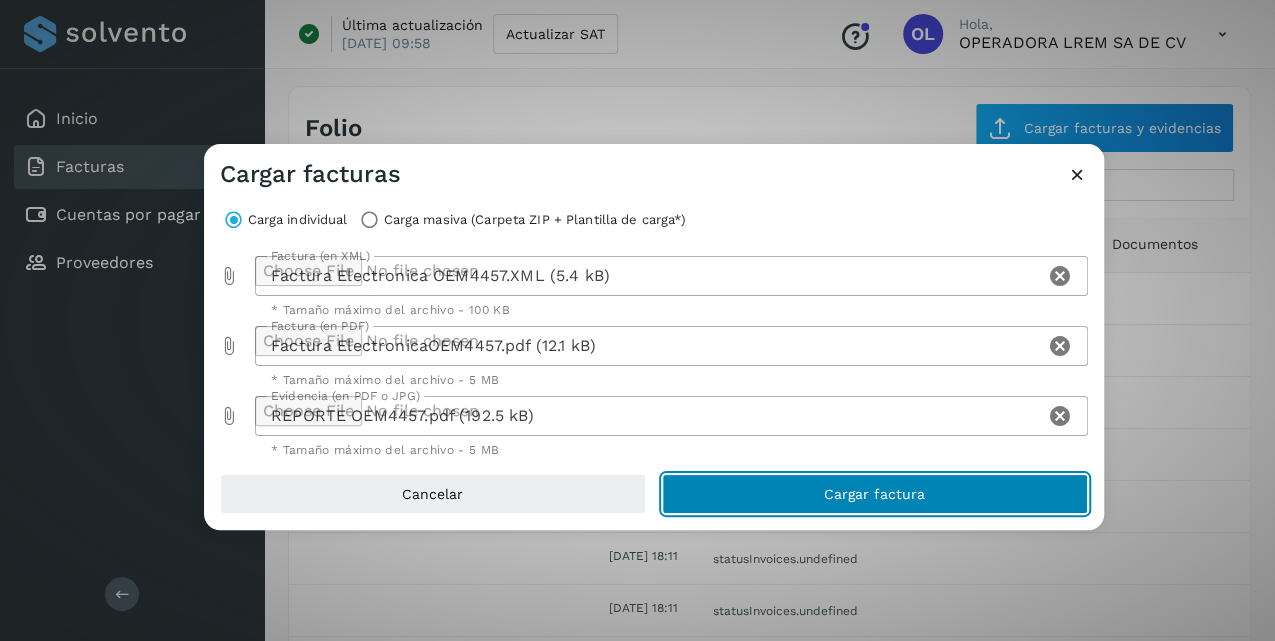 click on "Cargar factura" 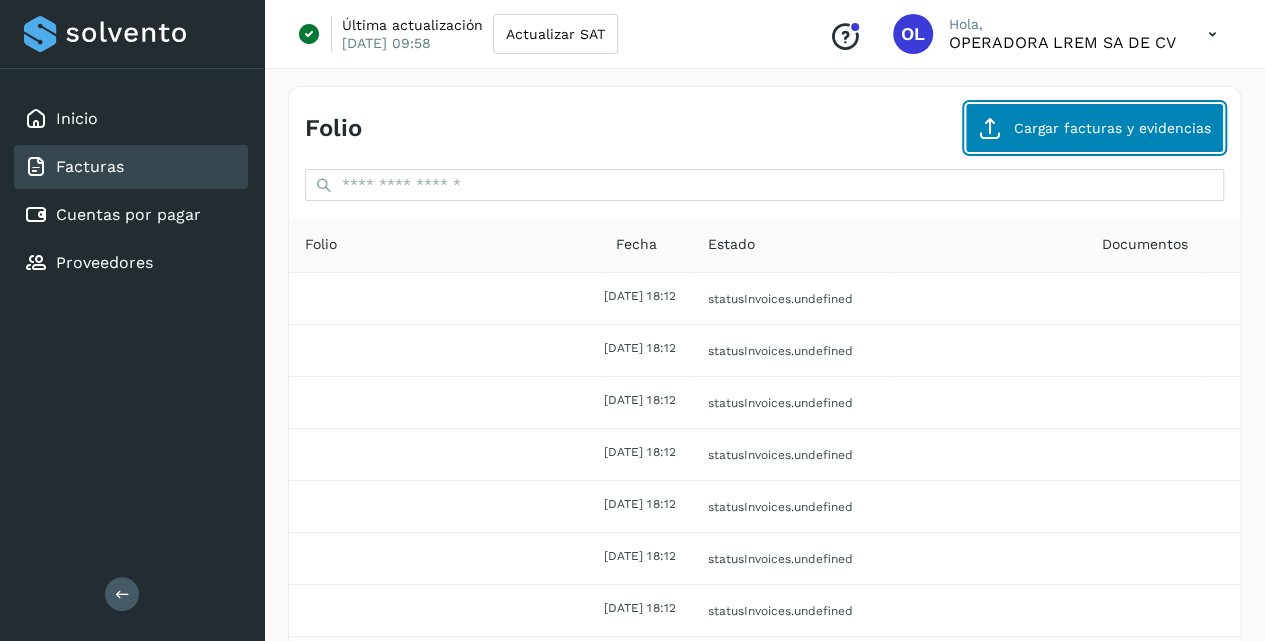 click on "Cargar facturas y evidencias" 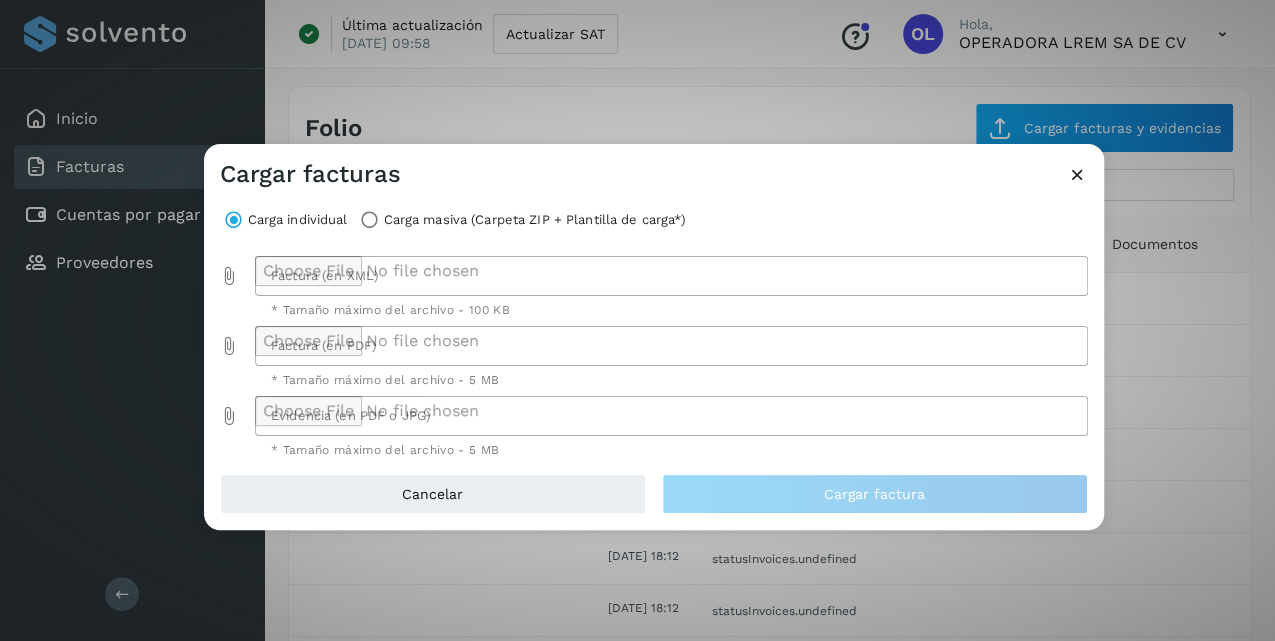 click at bounding box center [230, 276] 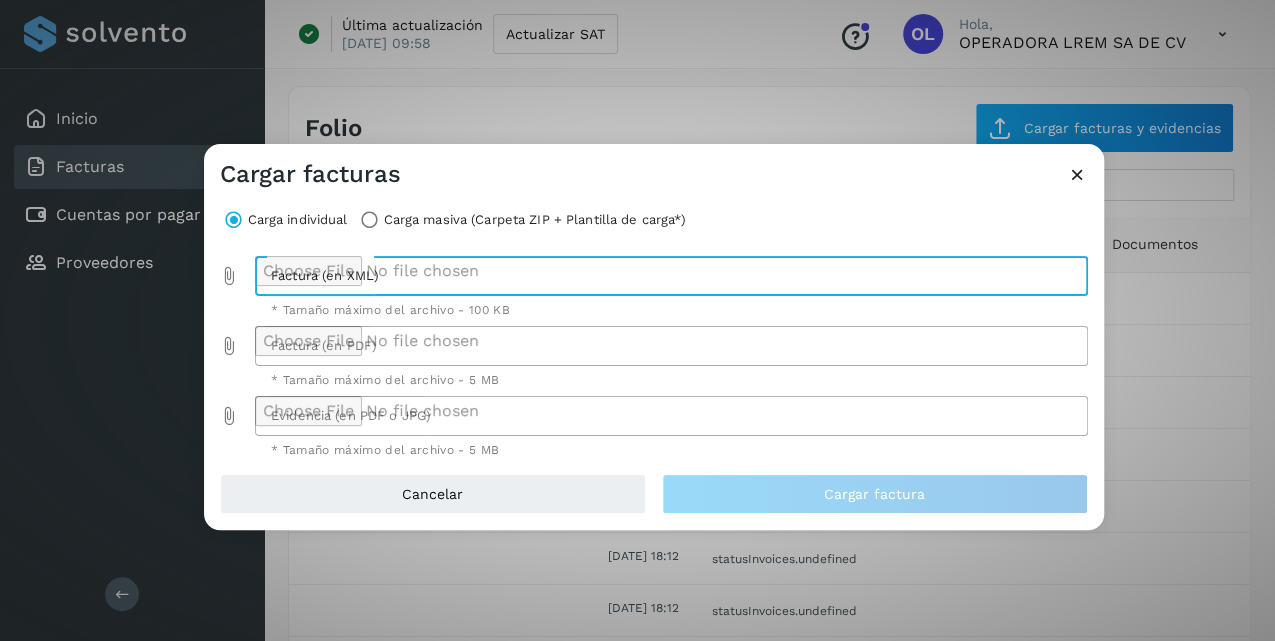 type on "**********" 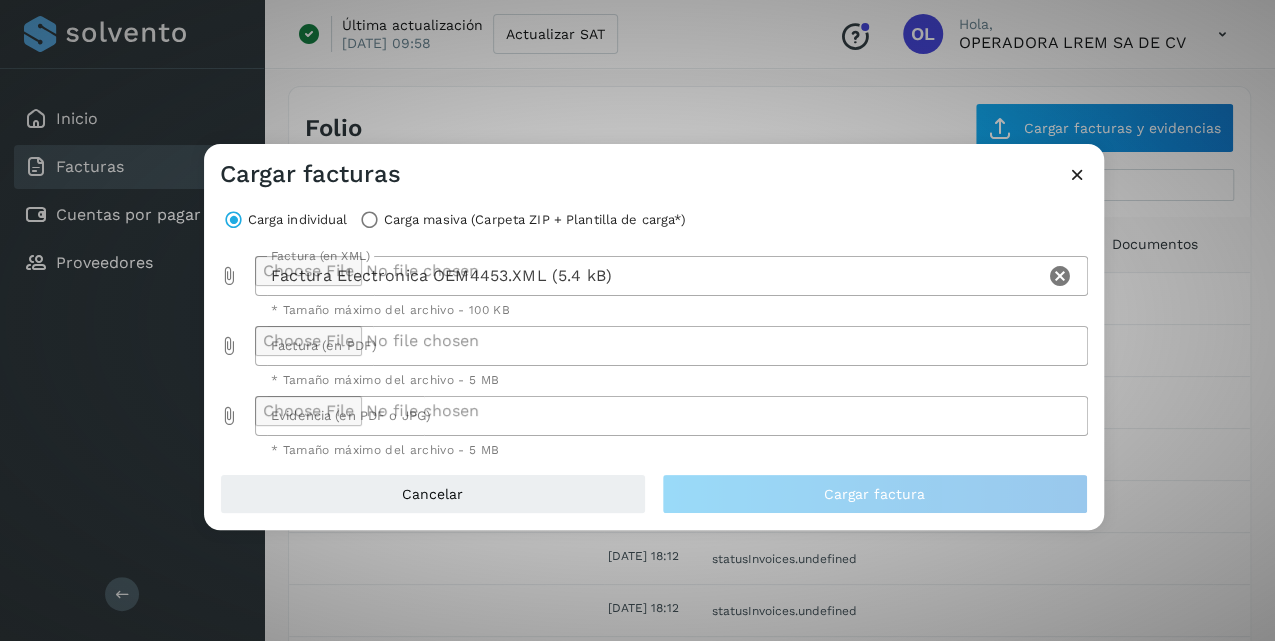 click at bounding box center (230, 346) 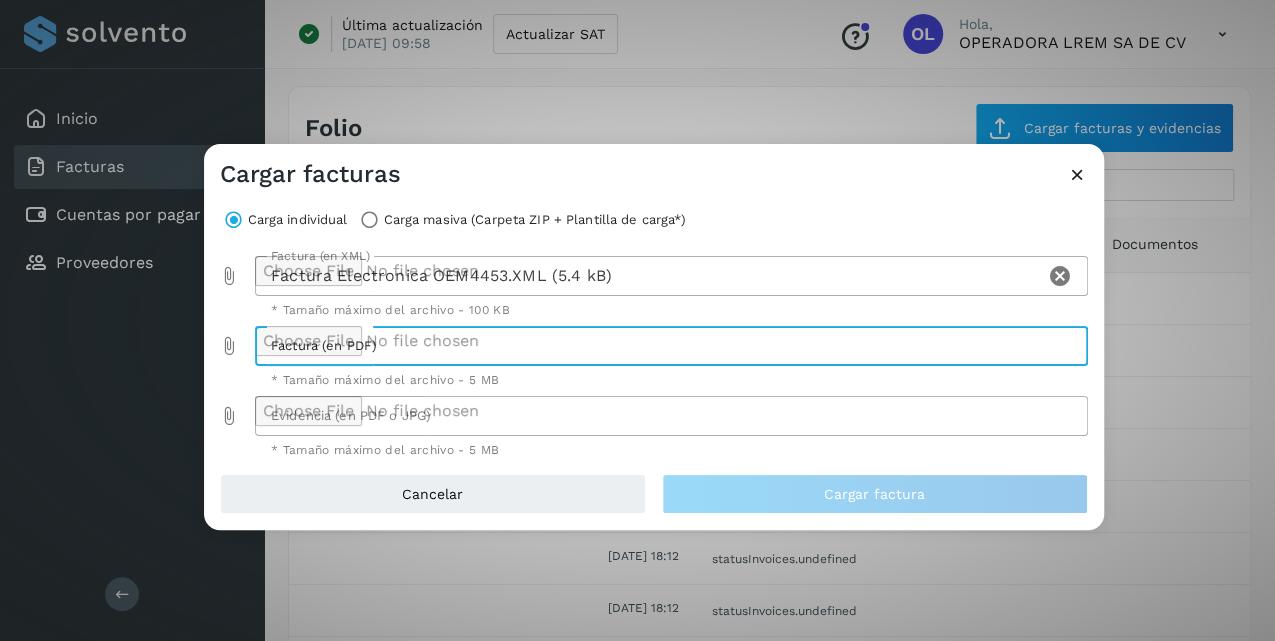type on "**********" 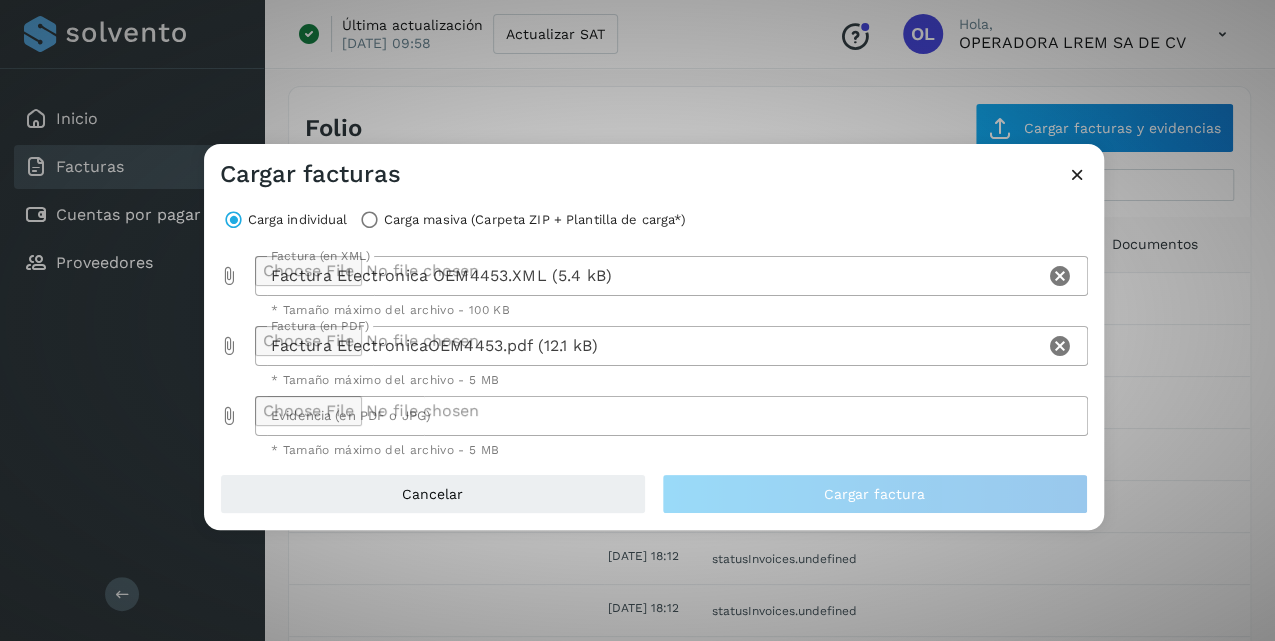 click at bounding box center (230, 416) 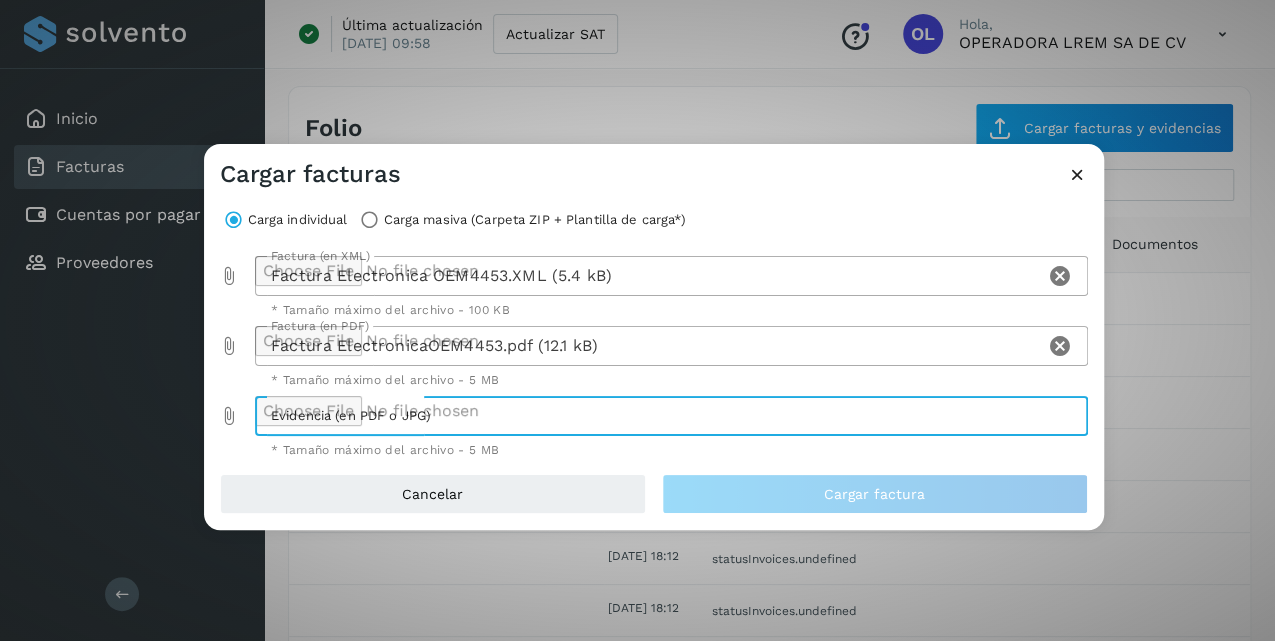 type on "**********" 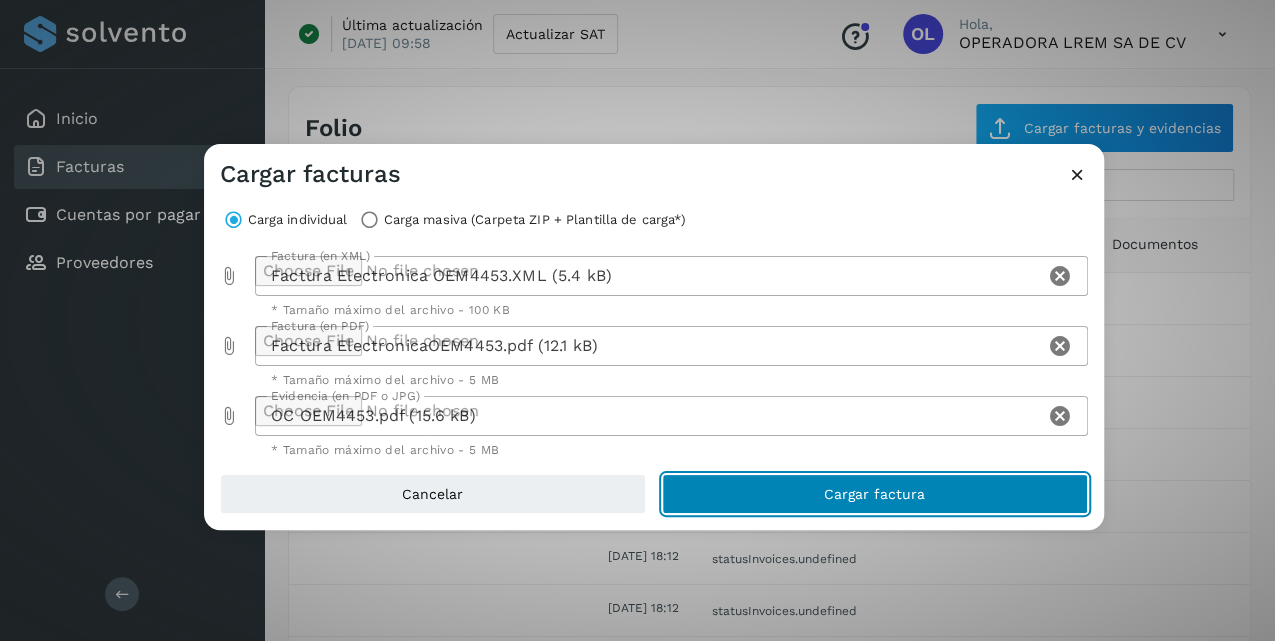 click on "Cargar factura" 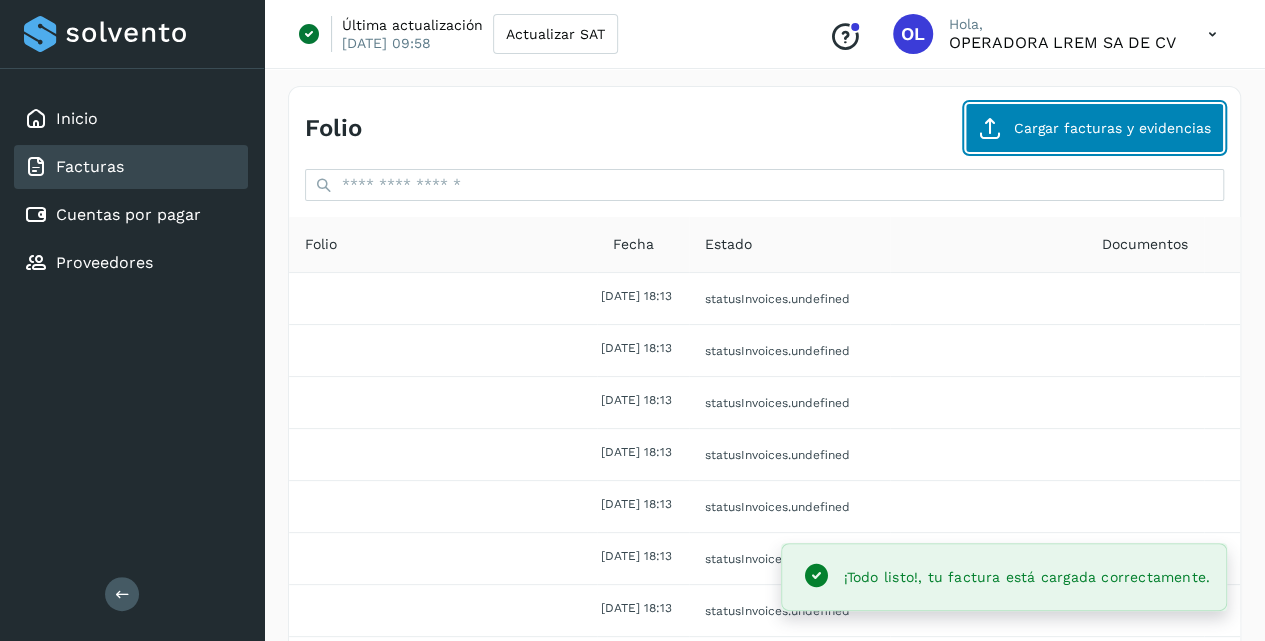 click on "Cargar facturas y evidencias" 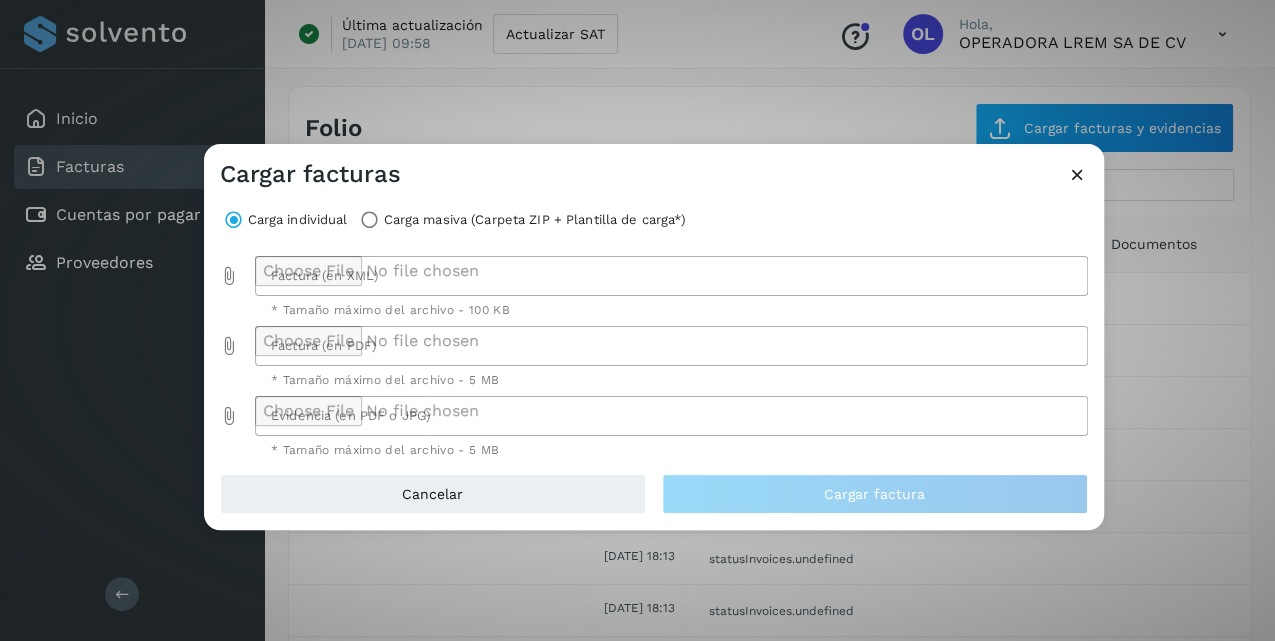 click at bounding box center (230, 276) 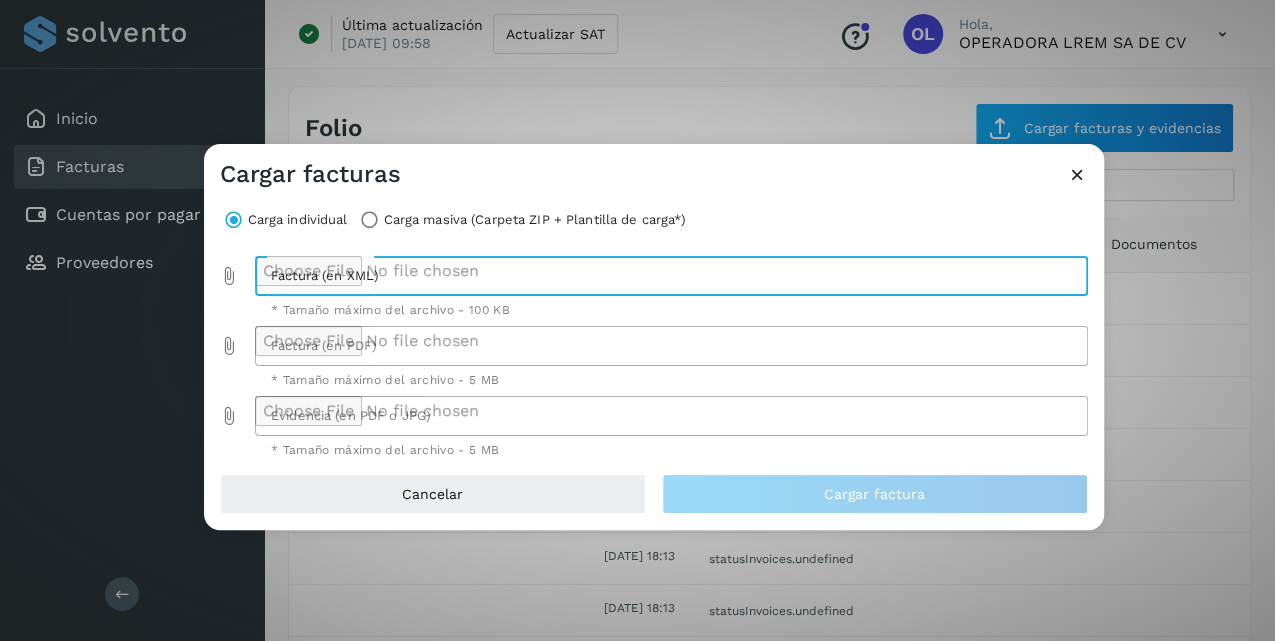 type on "**********" 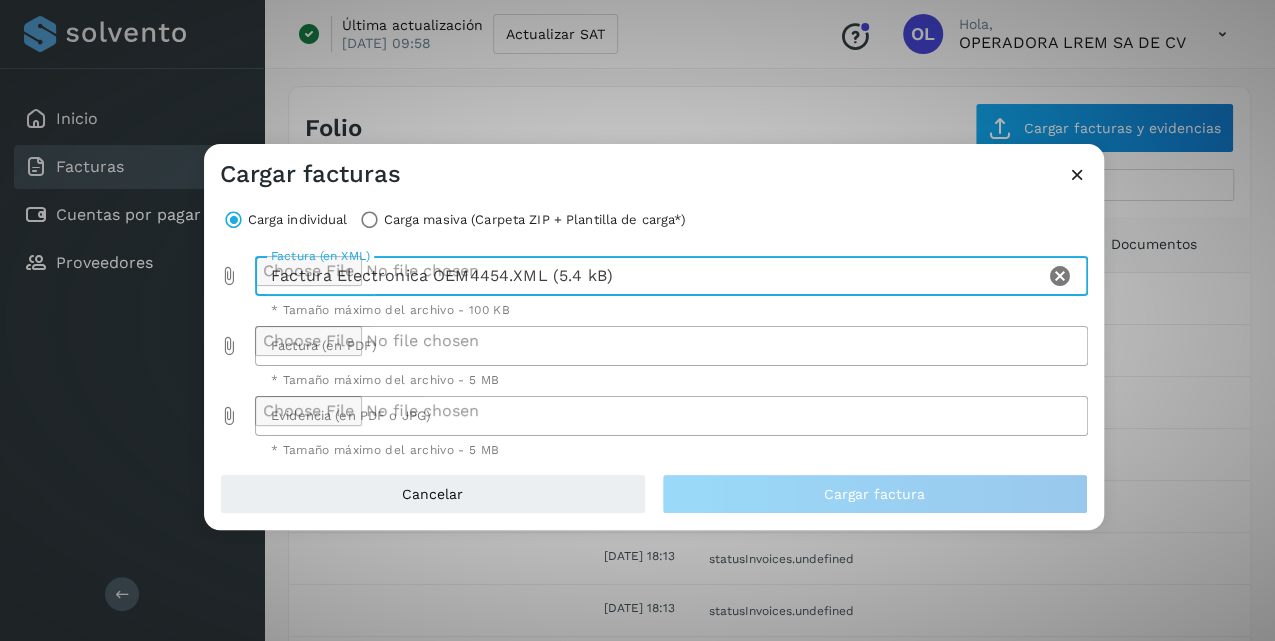 click at bounding box center [230, 346] 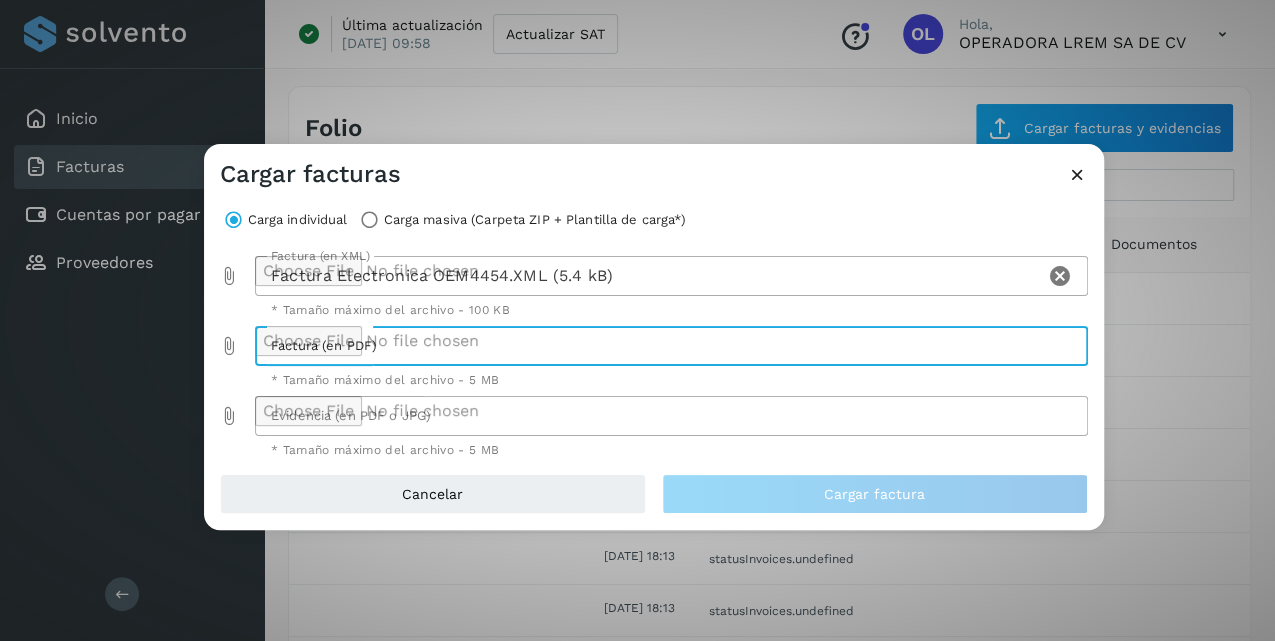 type on "**********" 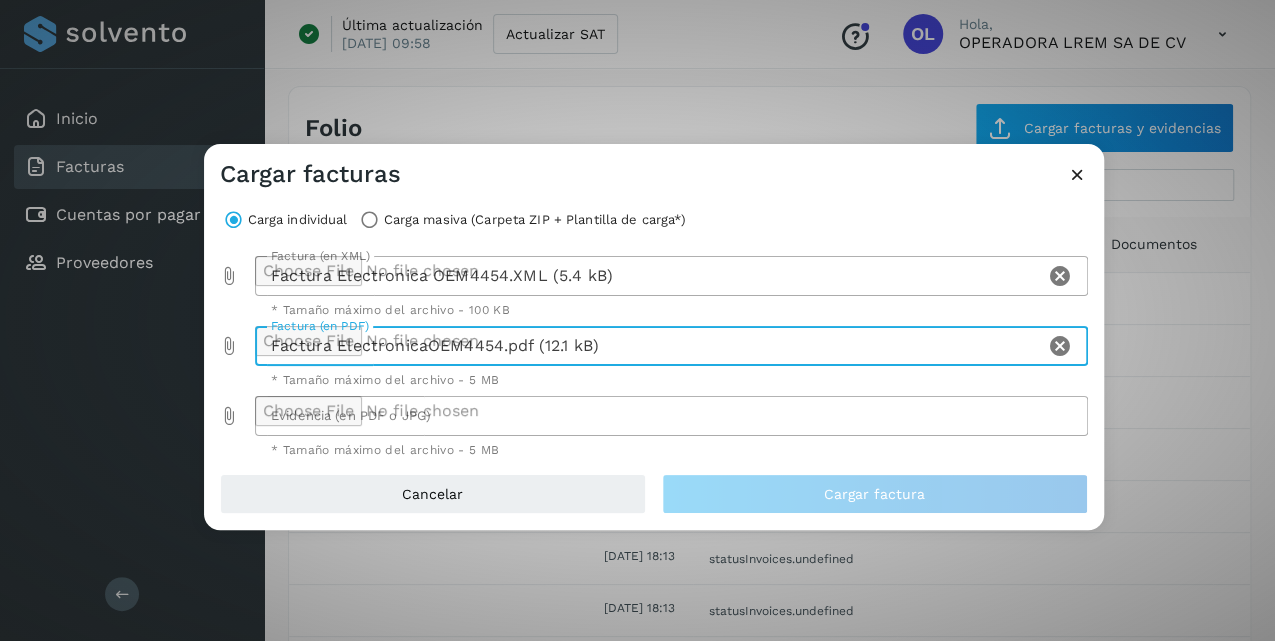 click at bounding box center [230, 416] 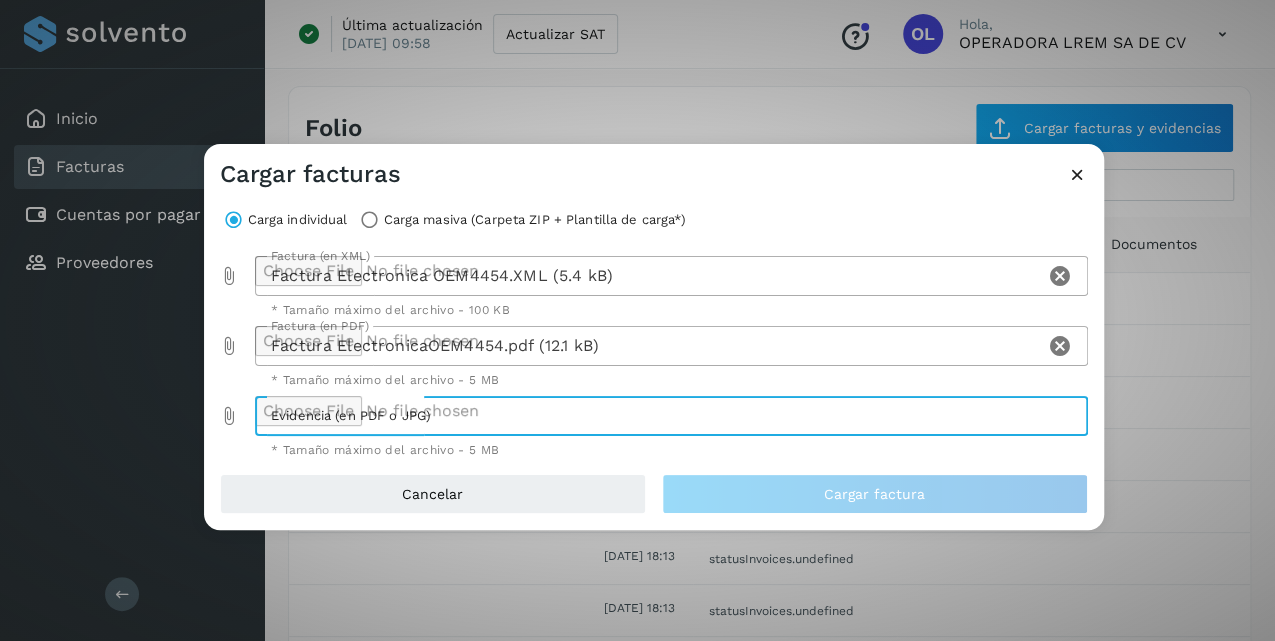 type on "**********" 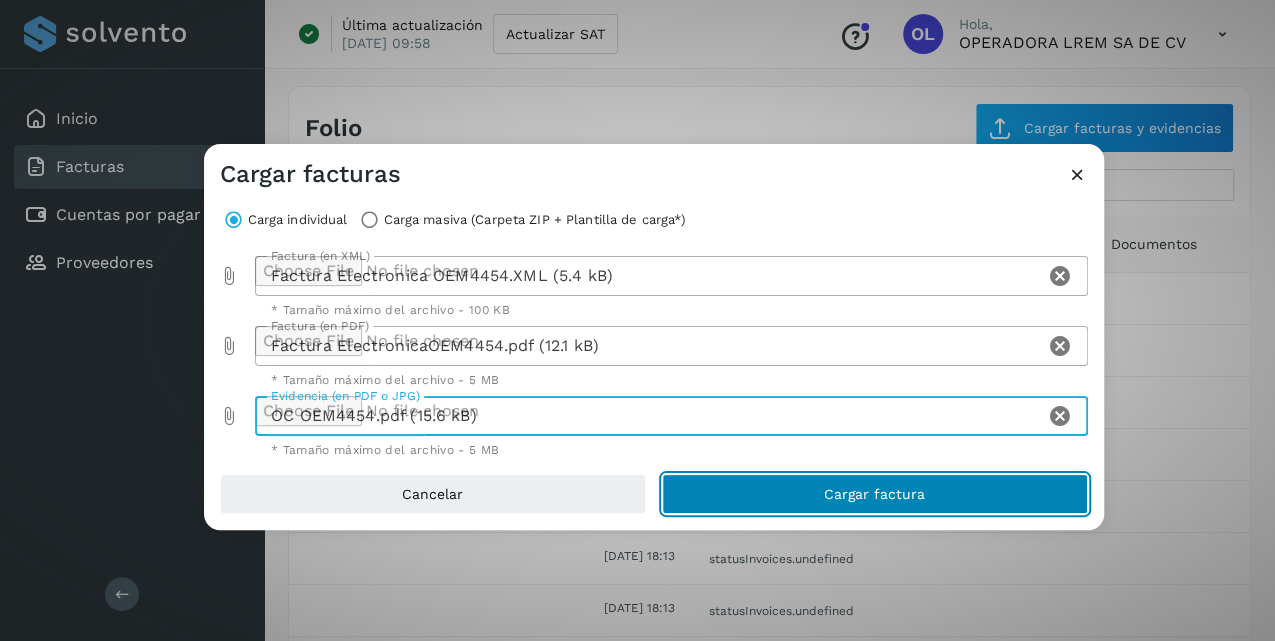click on "Cargar factura" 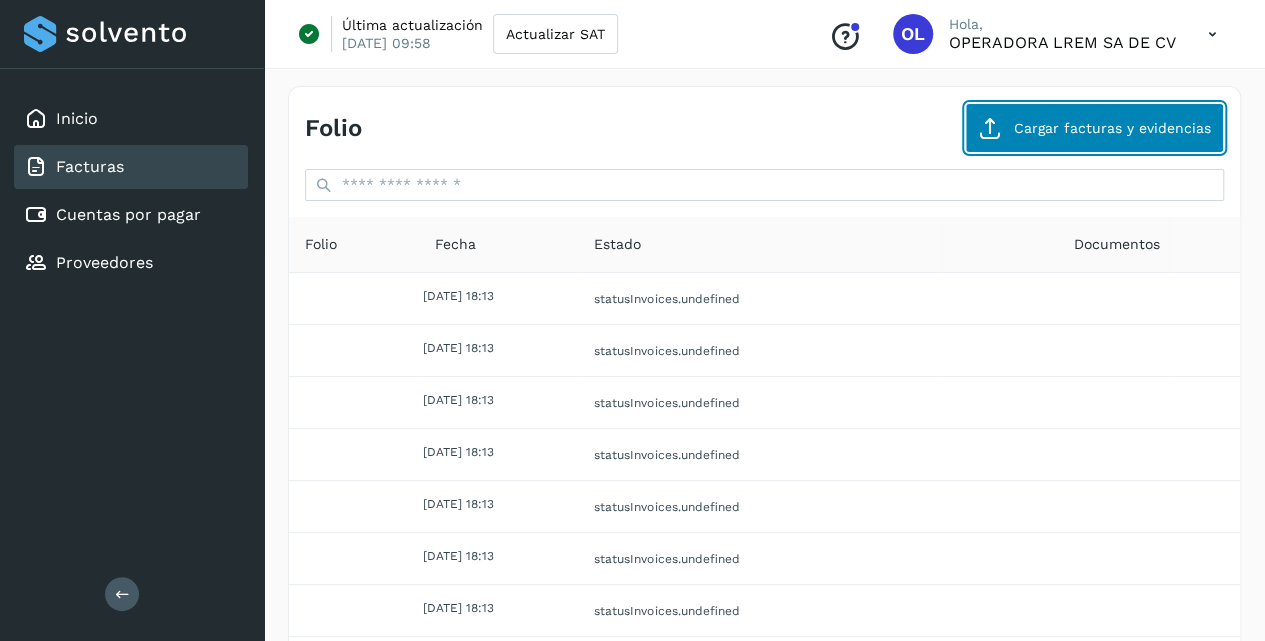 click on "Cargar facturas y evidencias" 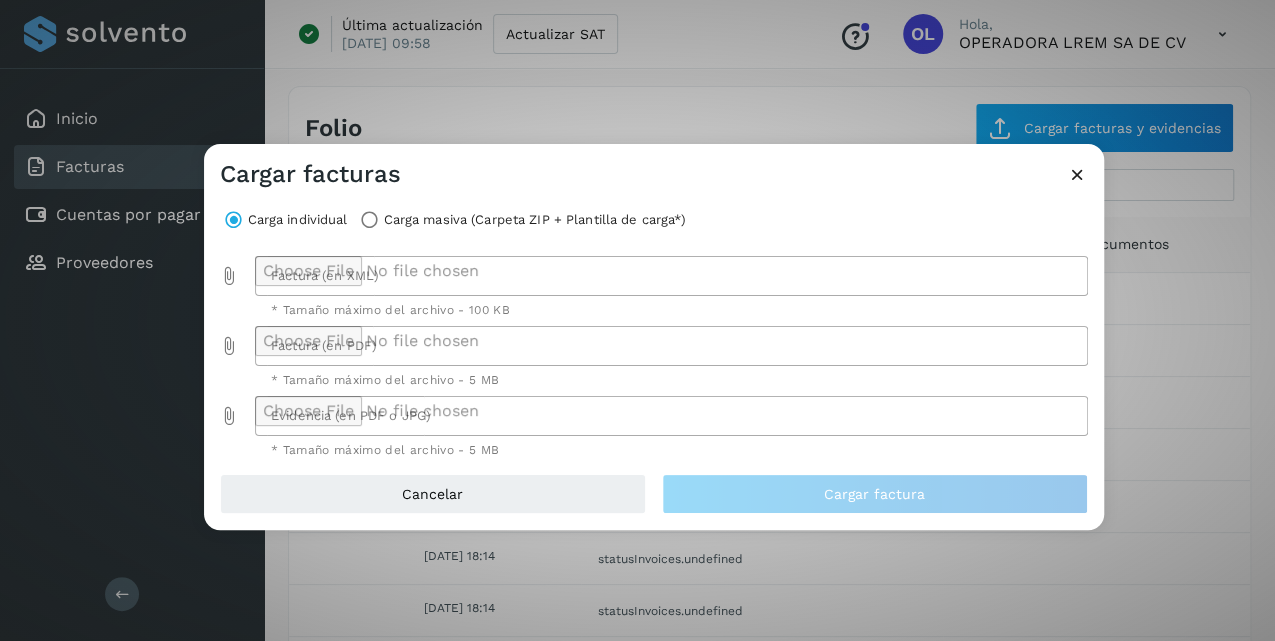 click at bounding box center [230, 276] 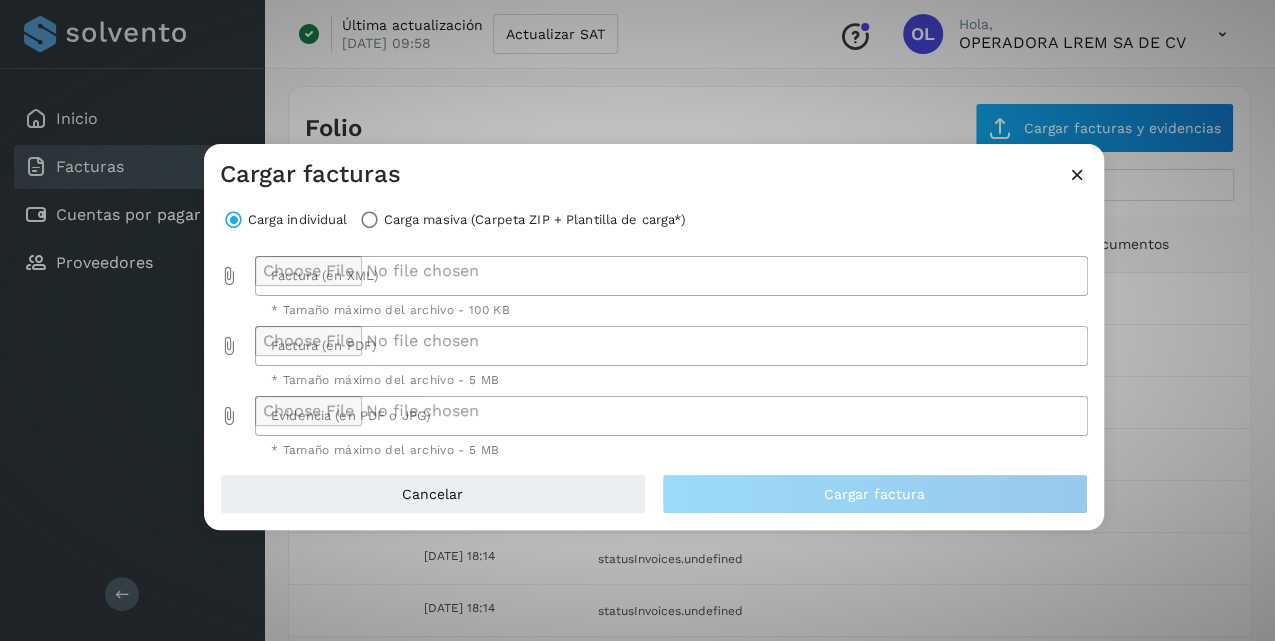 type on "**********" 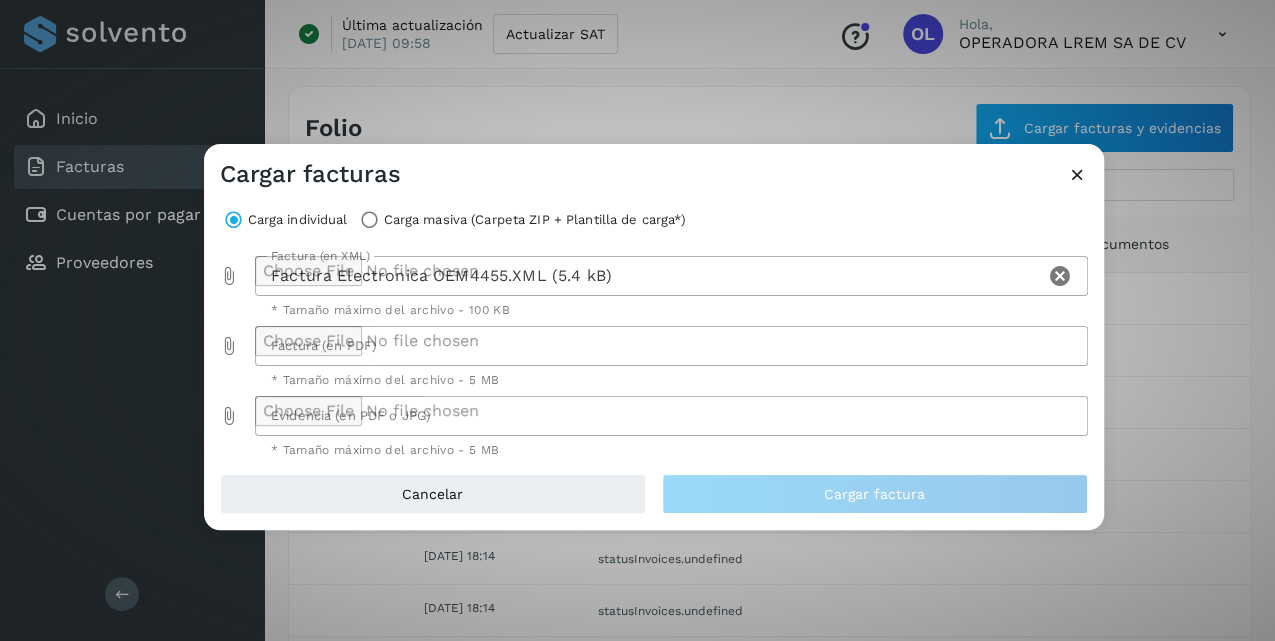 click at bounding box center (230, 346) 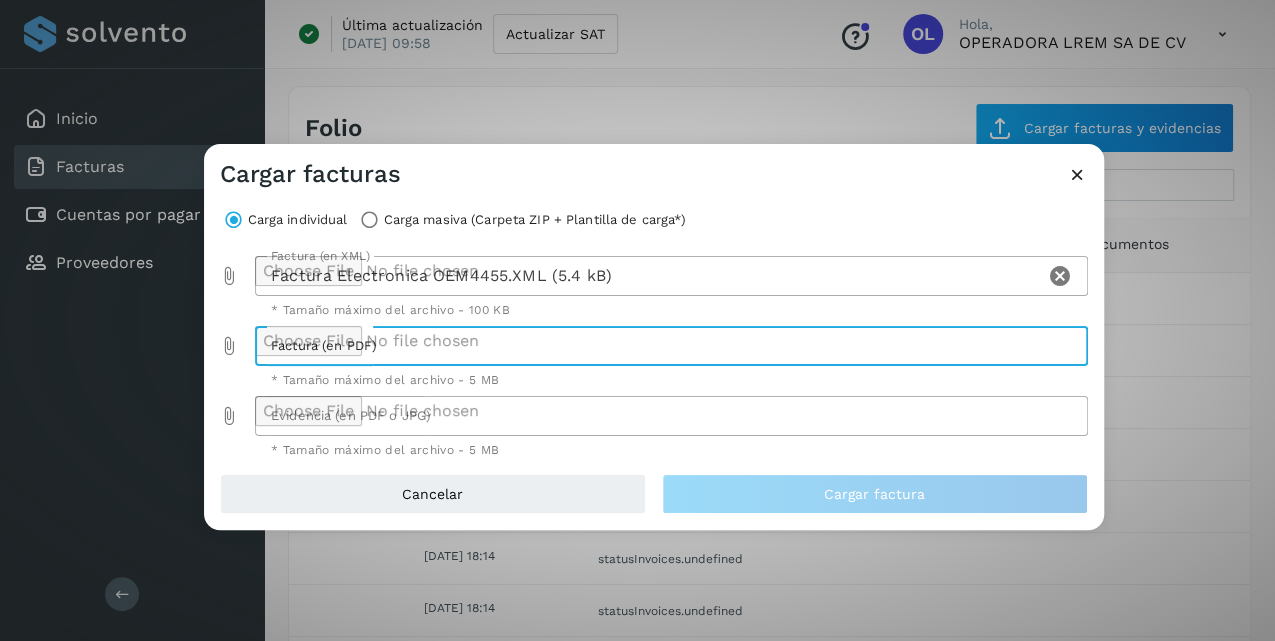 type on "**********" 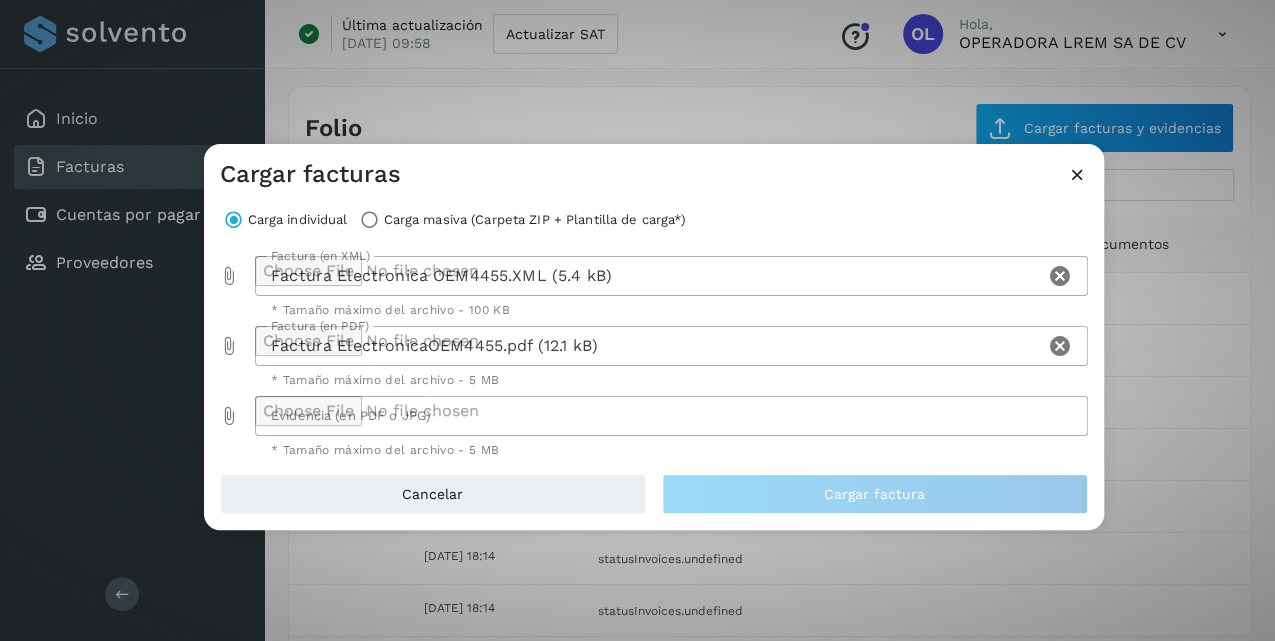click at bounding box center (230, 416) 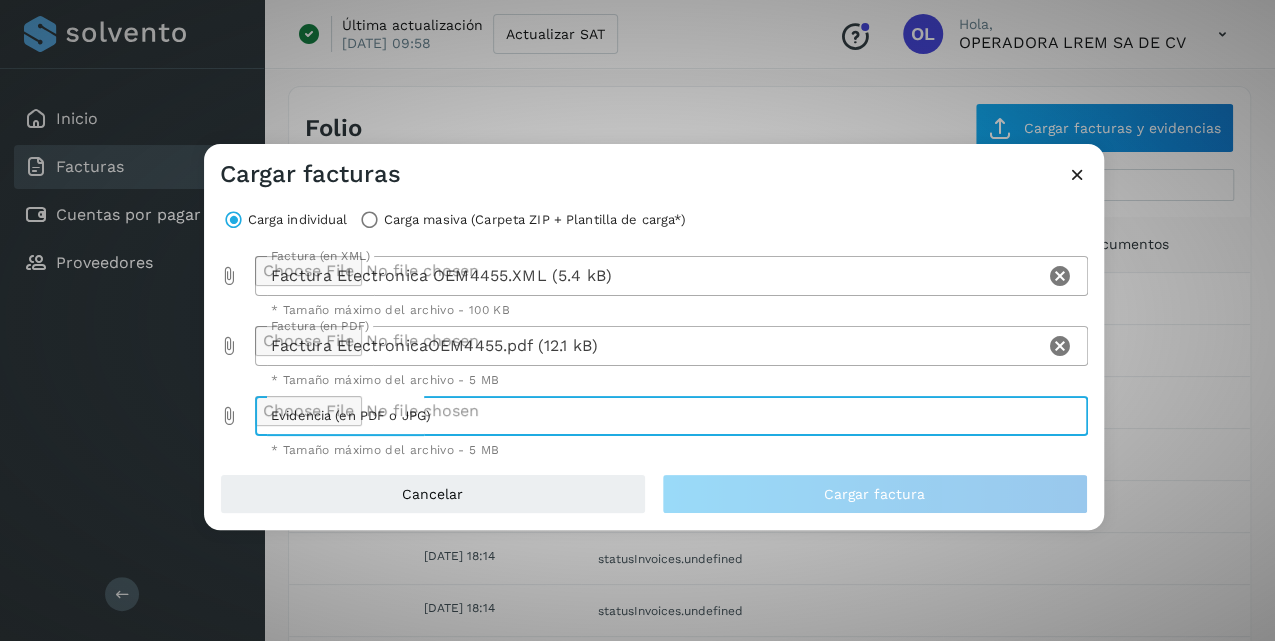 type on "**********" 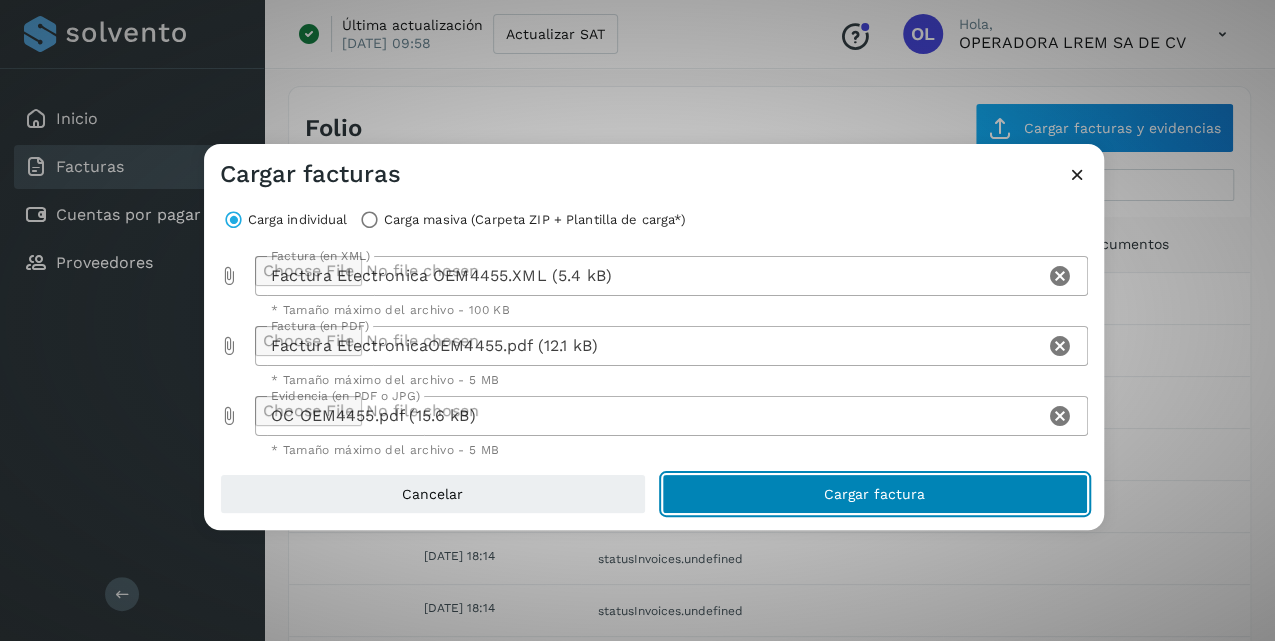 click on "Cargar factura" 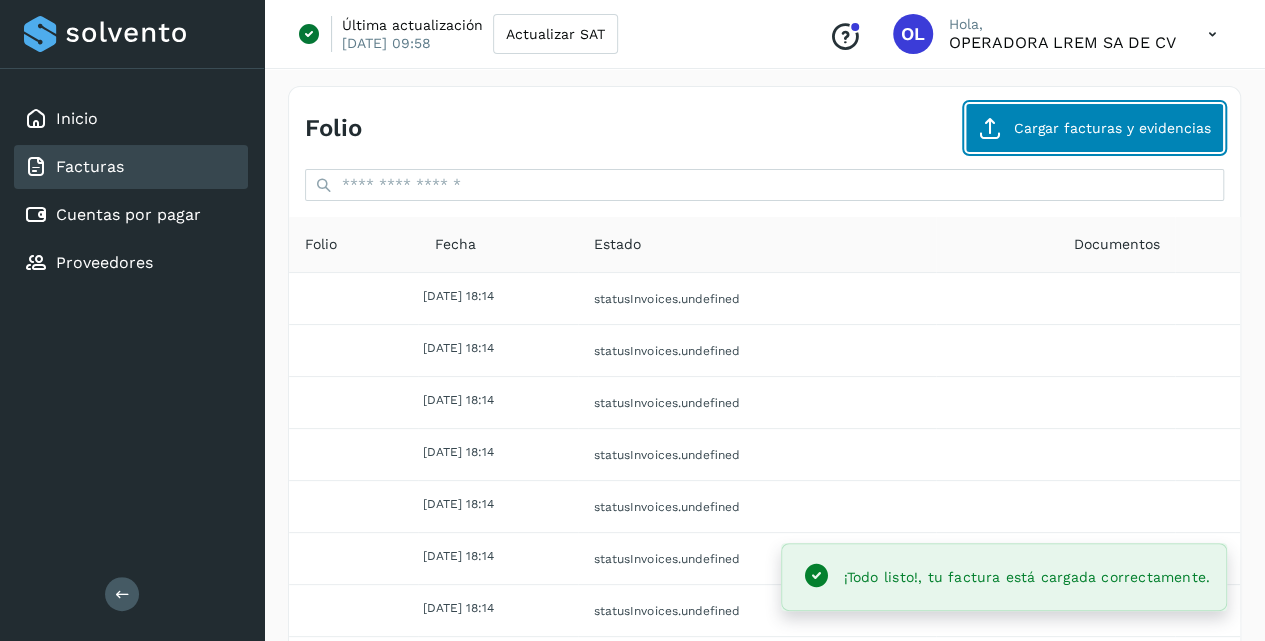 click on "Cargar facturas y evidencias" 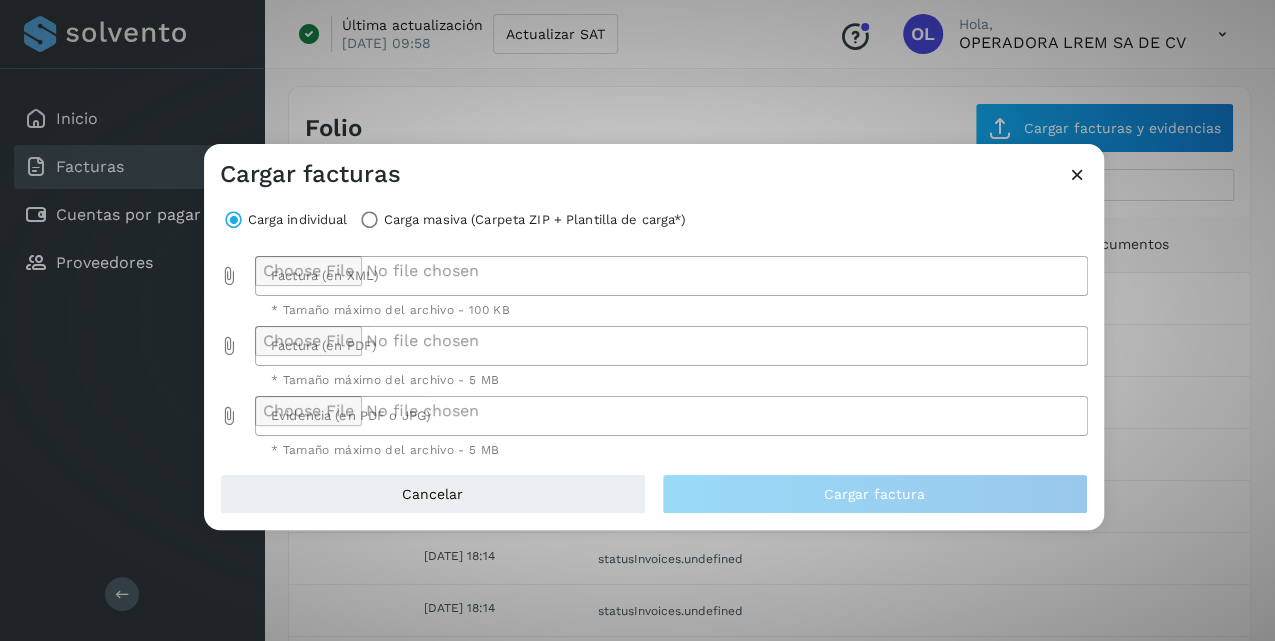 click at bounding box center [230, 276] 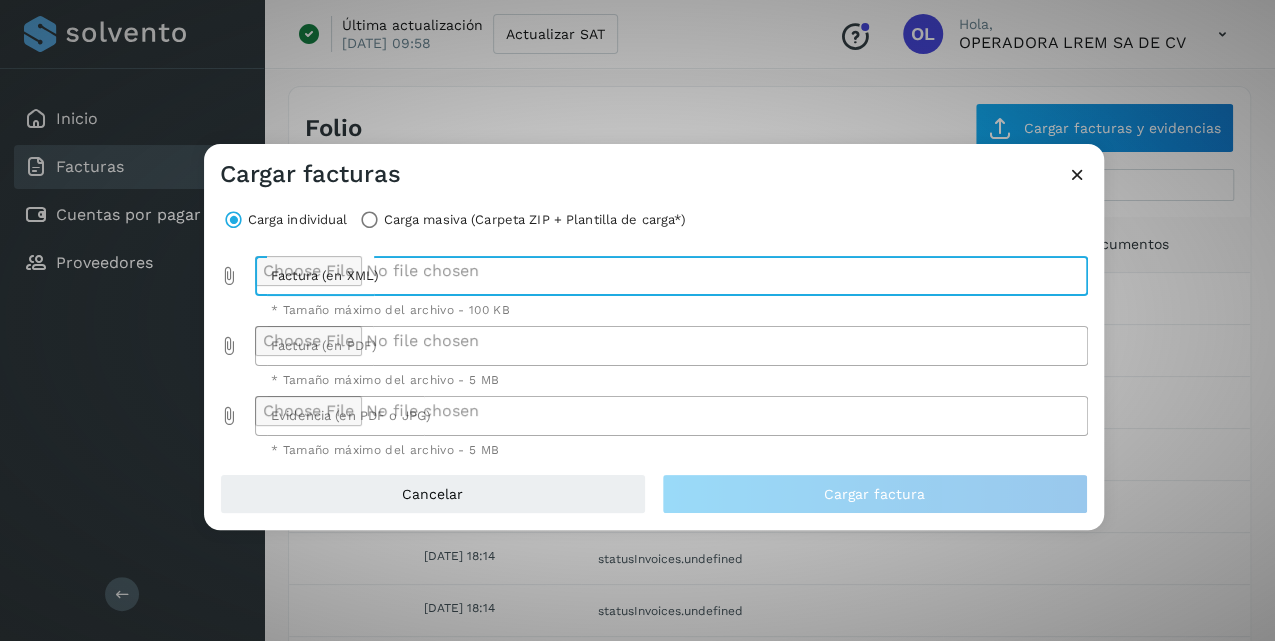 type on "**********" 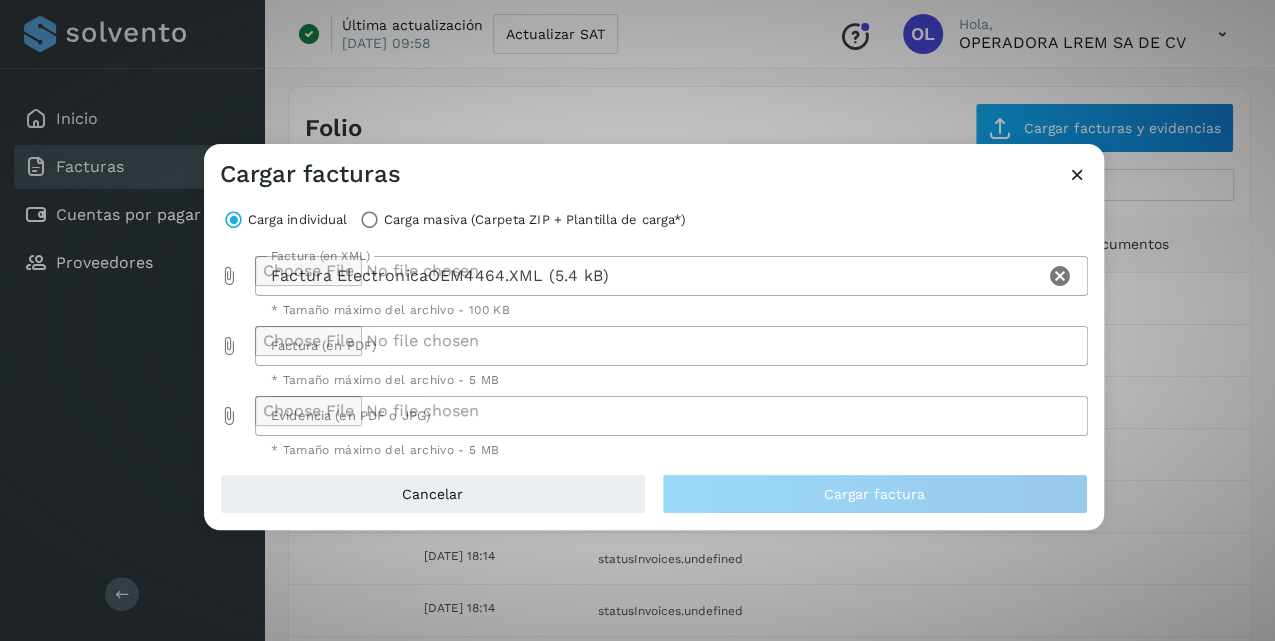 click at bounding box center [230, 346] 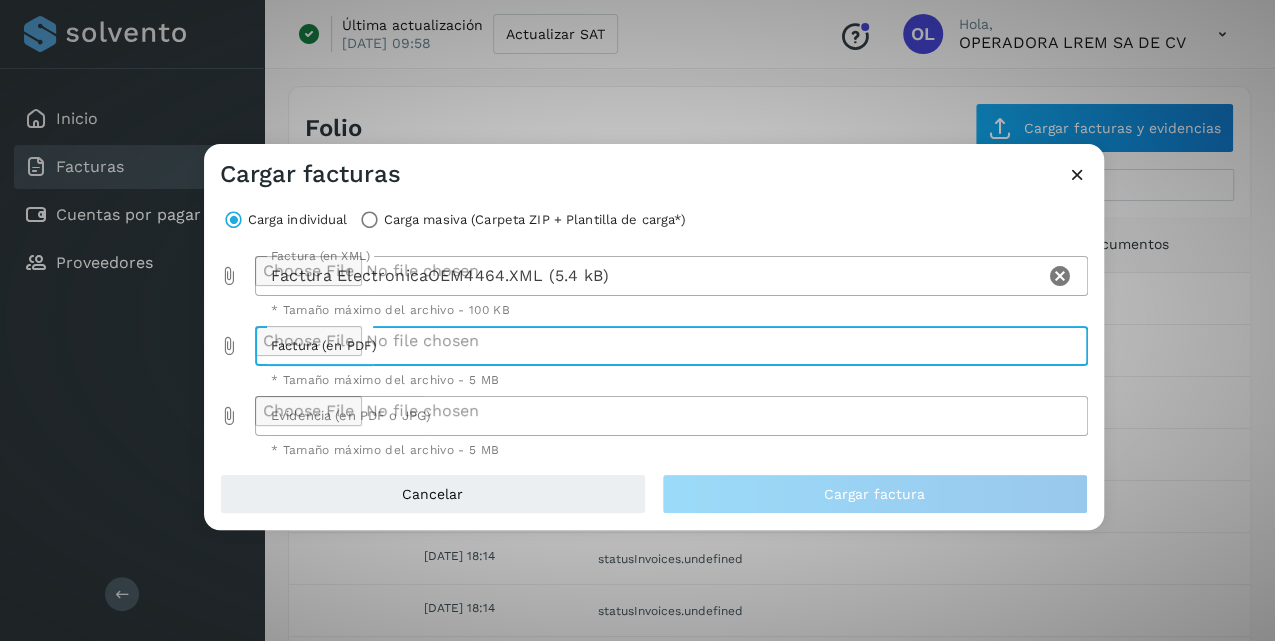 type on "**********" 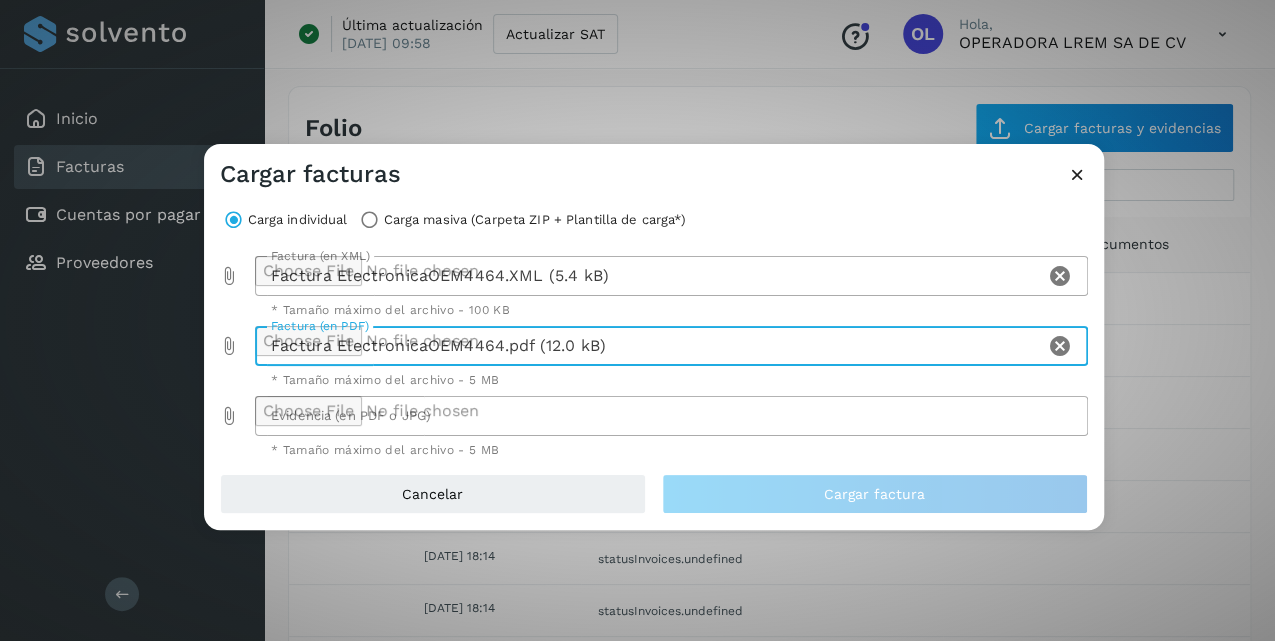 click at bounding box center [230, 416] 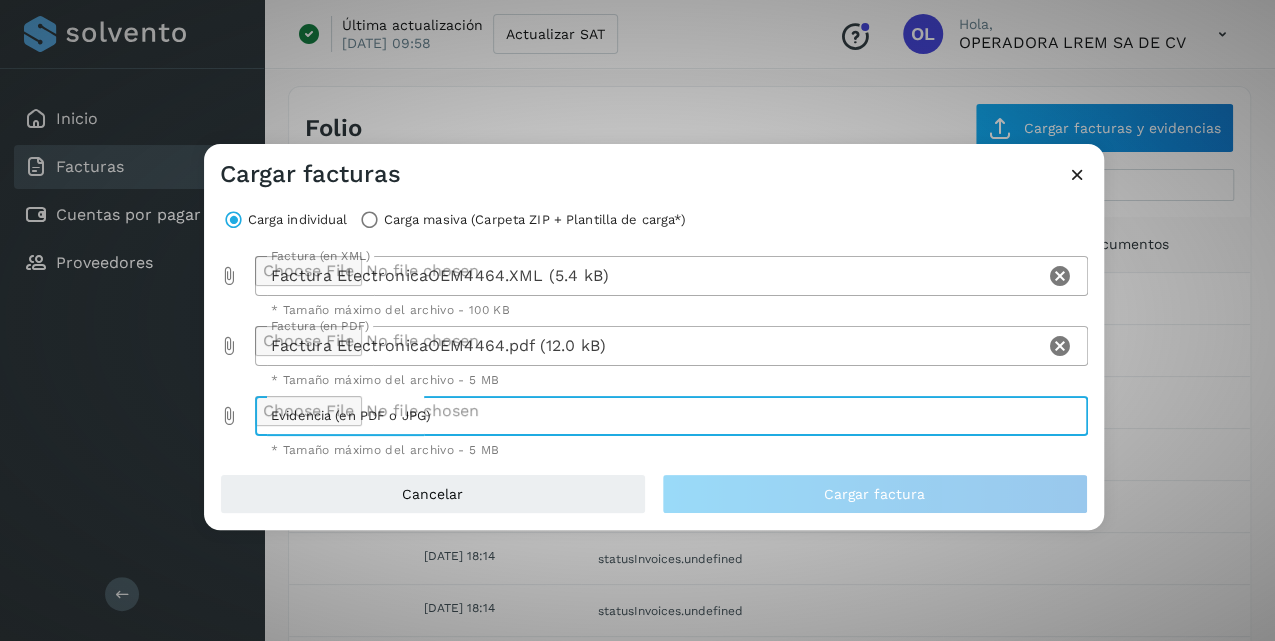 type on "**********" 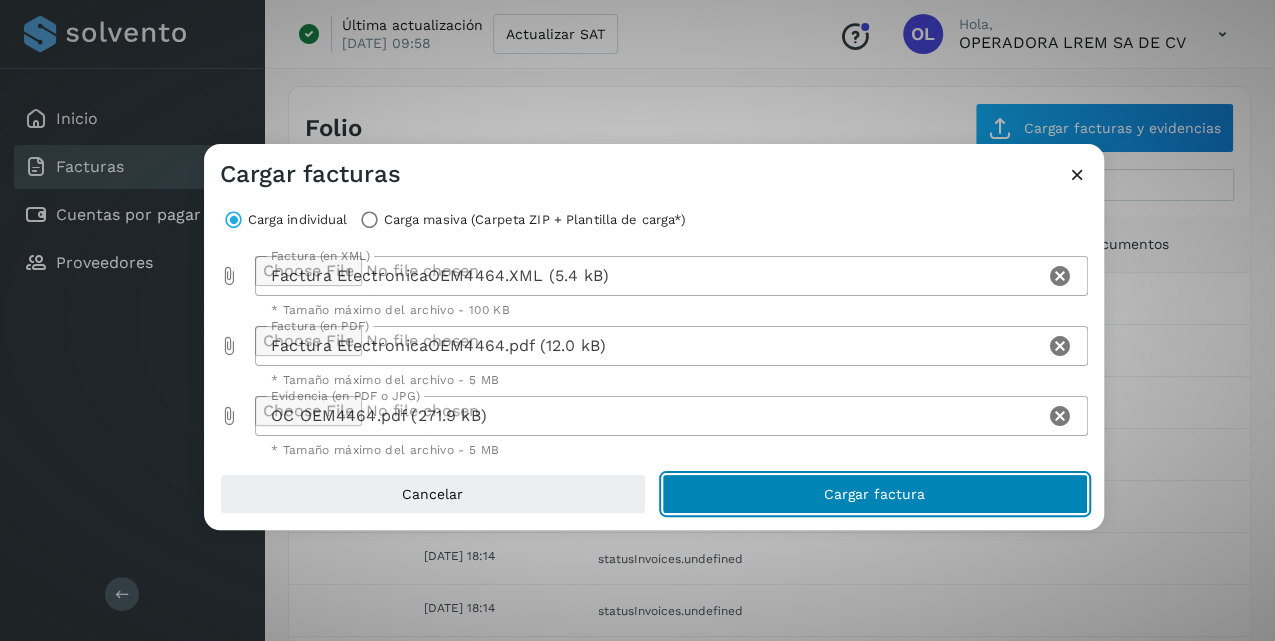 click on "Cargar factura" 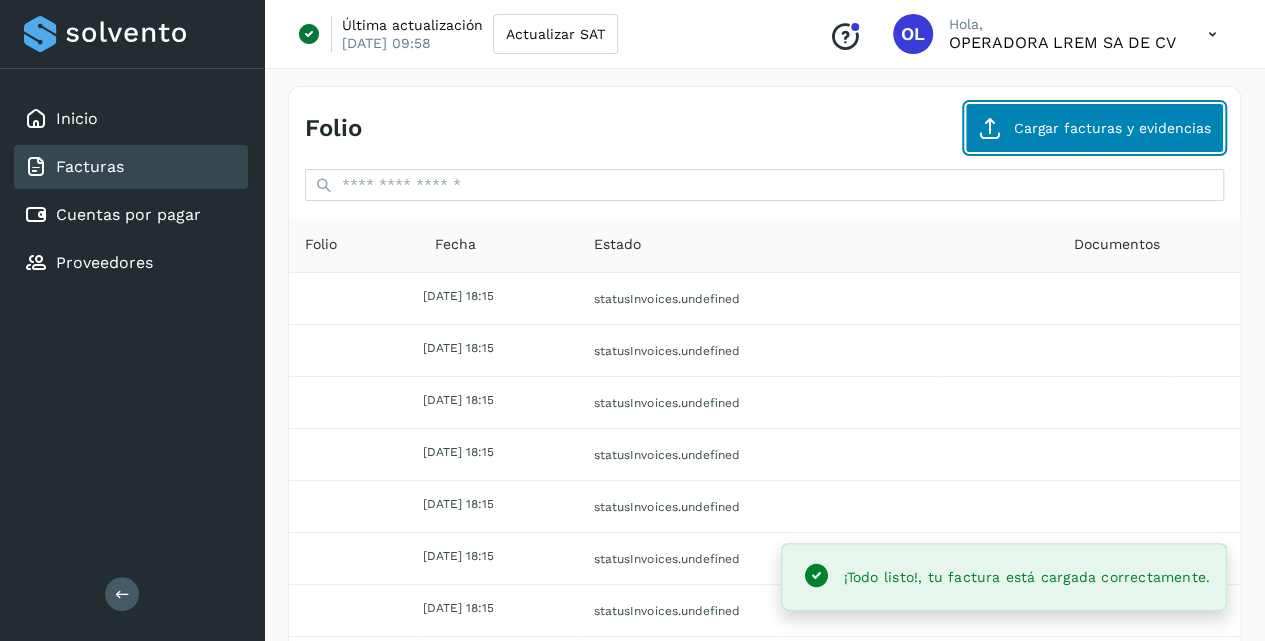 click on "Cargar facturas y evidencias" 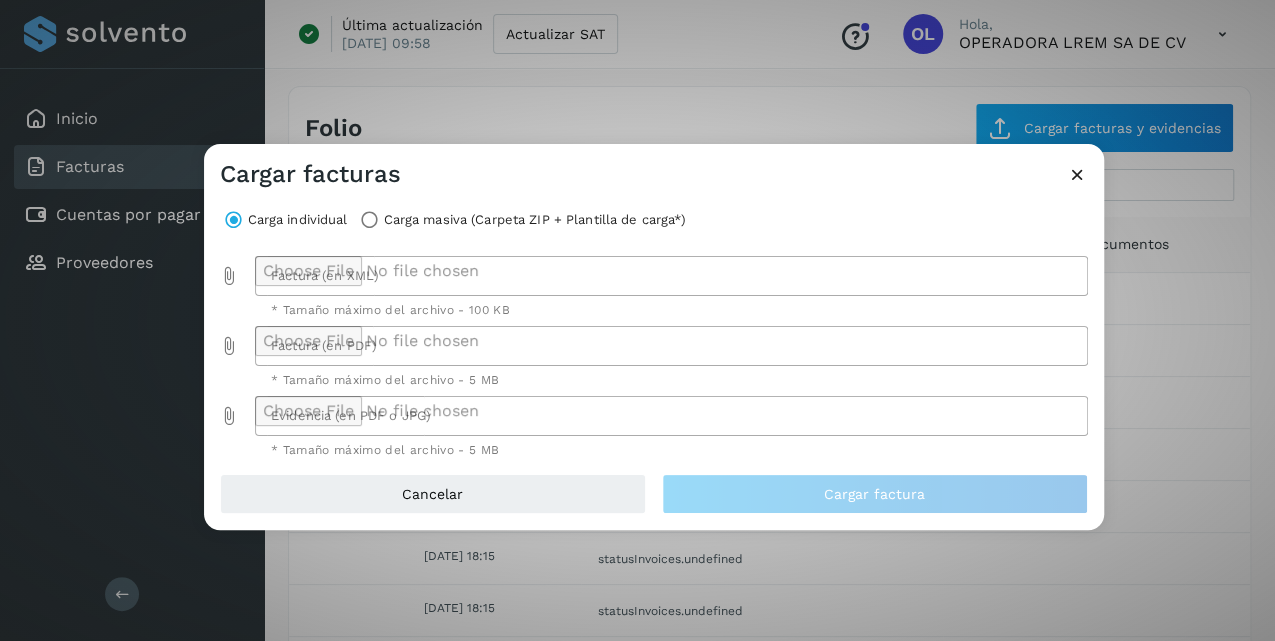 click at bounding box center [230, 276] 